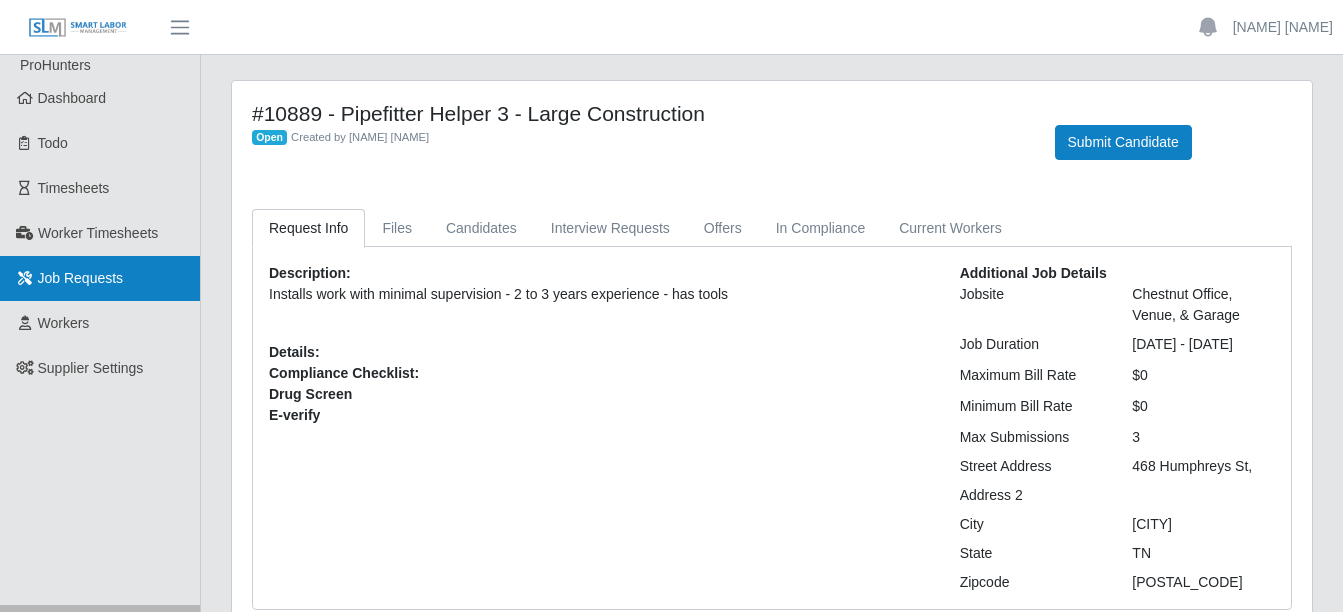 scroll, scrollTop: 0, scrollLeft: 0, axis: both 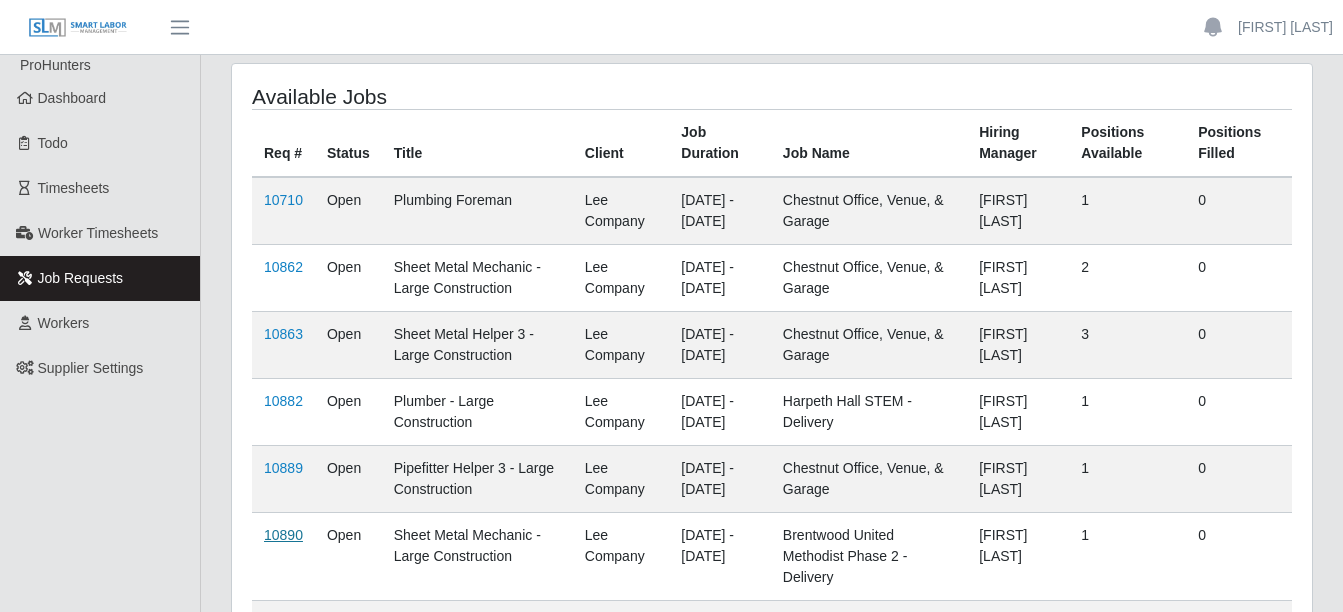 click on "10890" at bounding box center (283, 535) 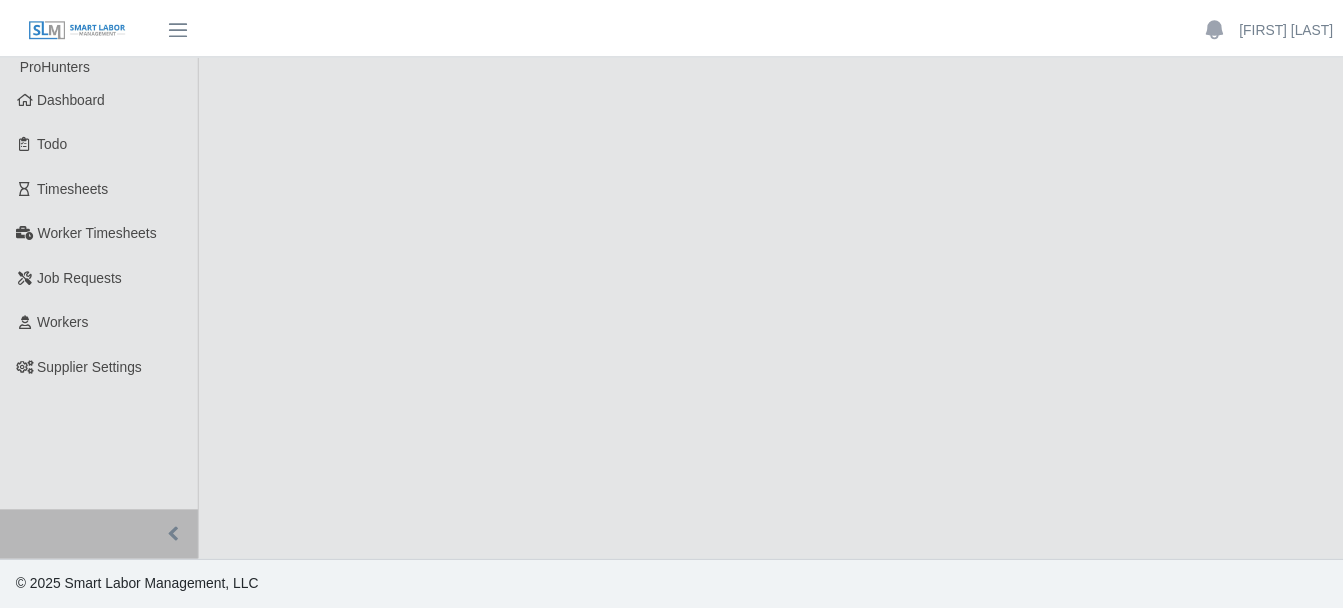 scroll, scrollTop: 0, scrollLeft: 0, axis: both 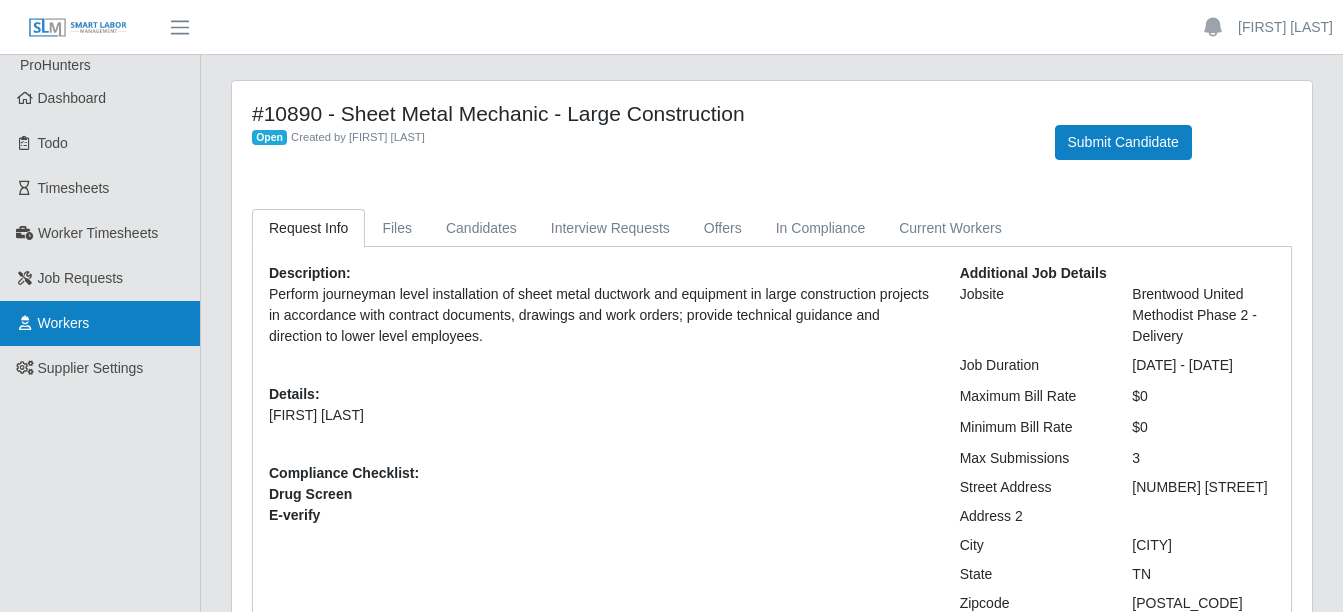 click on "Workers" at bounding box center [64, 323] 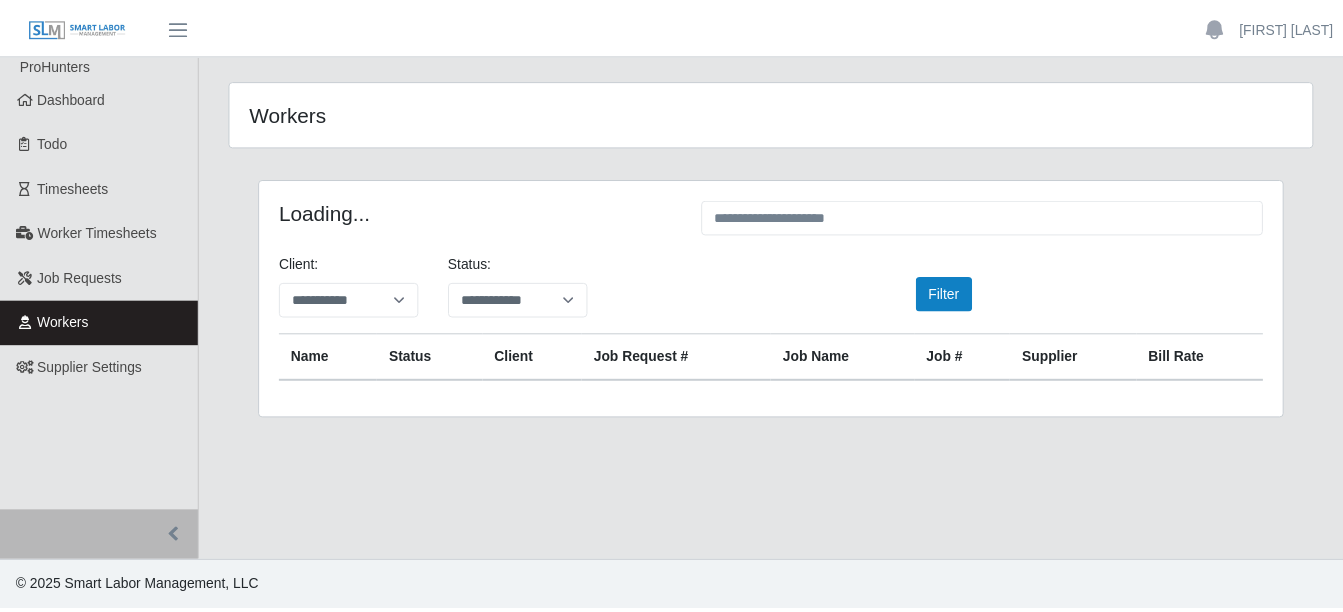 scroll, scrollTop: 0, scrollLeft: 0, axis: both 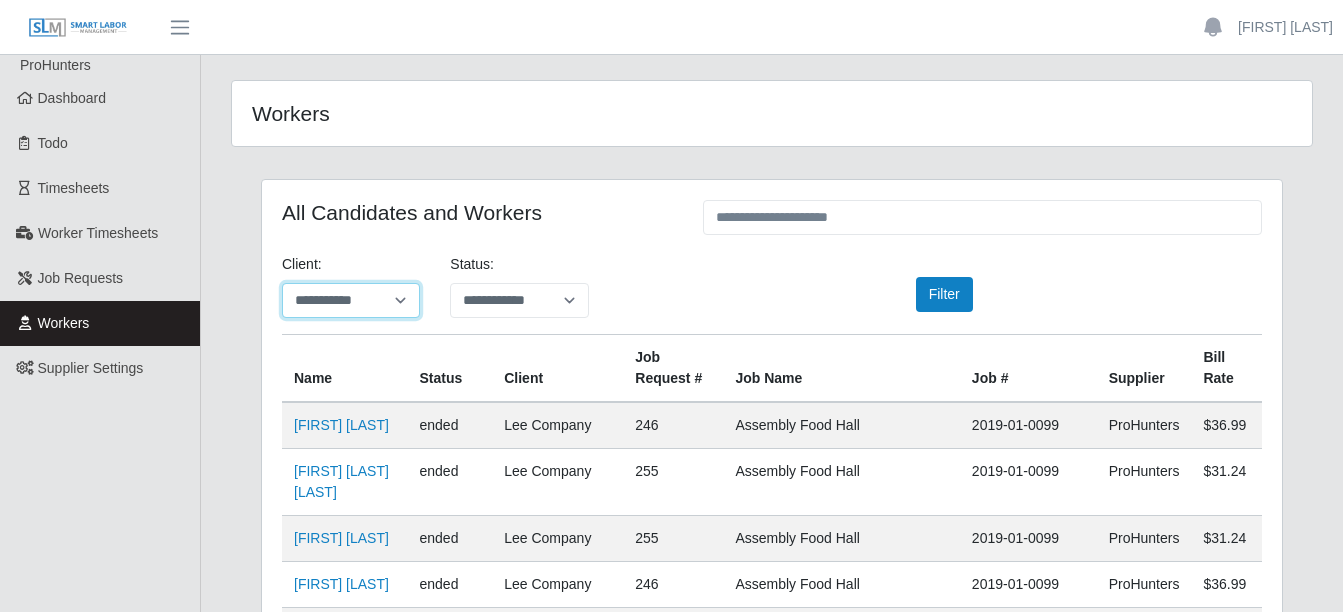 click on "**********" at bounding box center [351, 300] 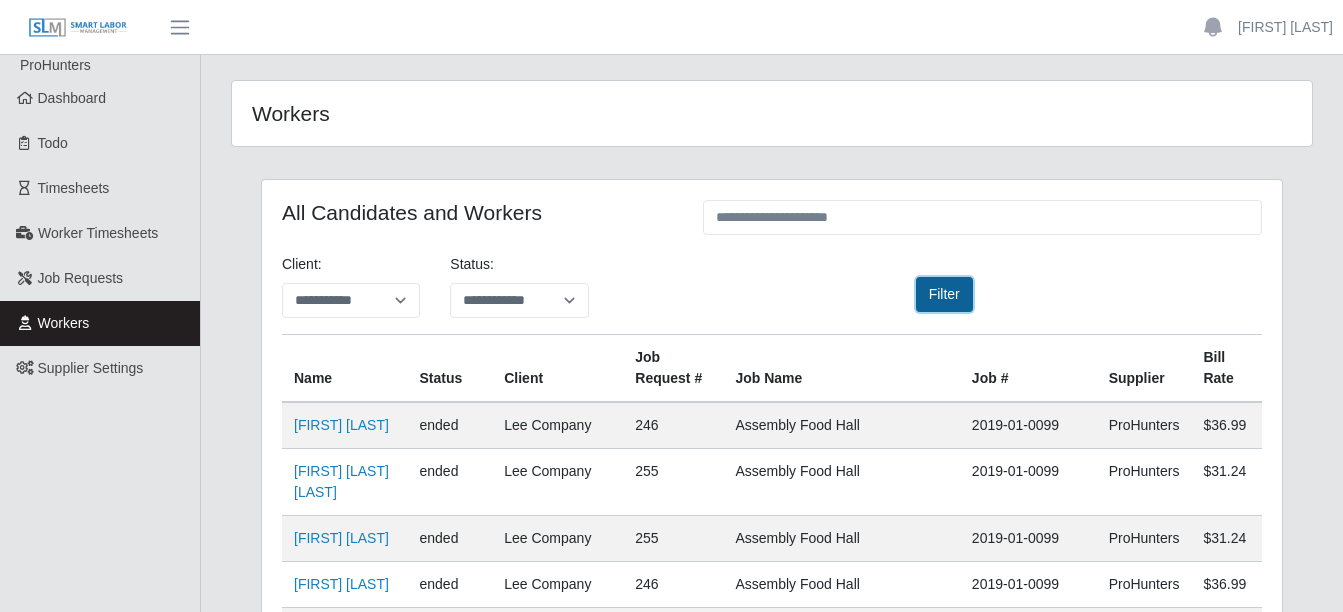 click on "Filter" at bounding box center (944, 294) 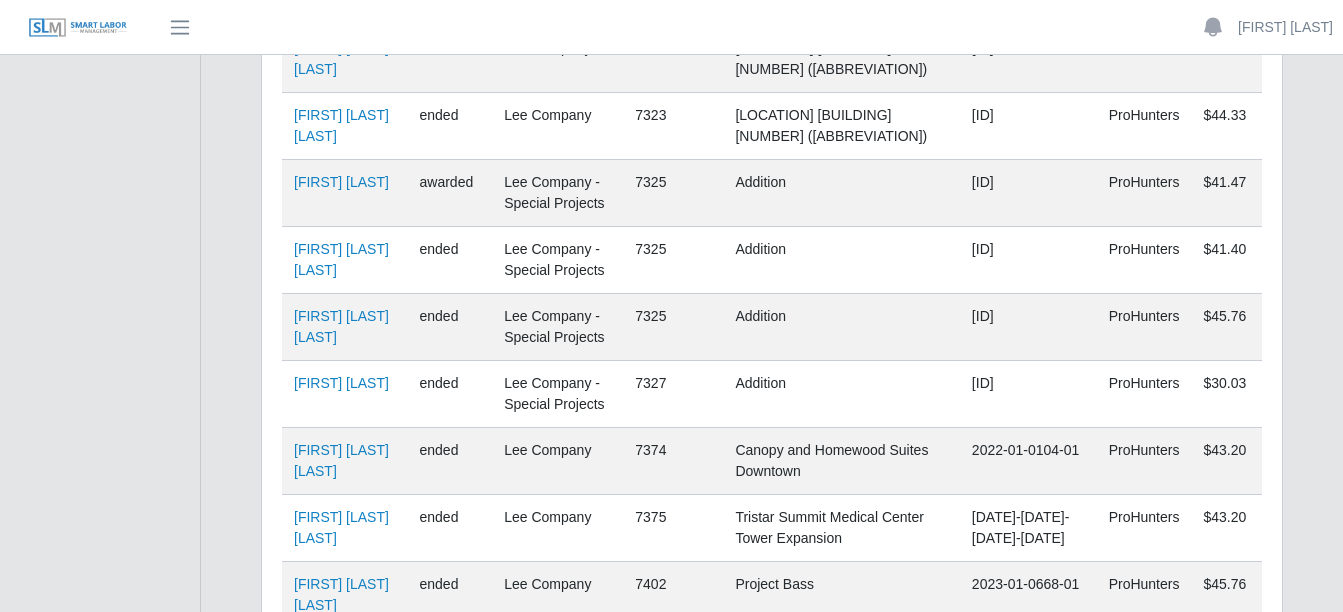scroll, scrollTop: 129253, scrollLeft: 0, axis: vertical 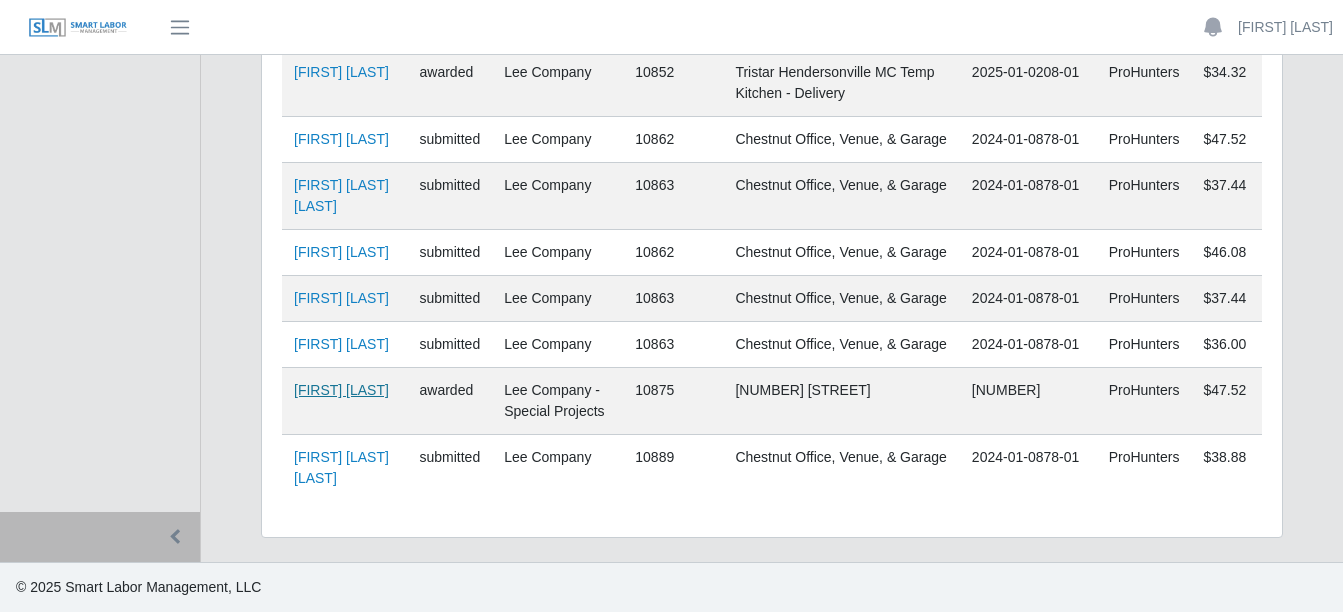 click on "[FIRST] [LAST] [LAST]" at bounding box center (341, 390) 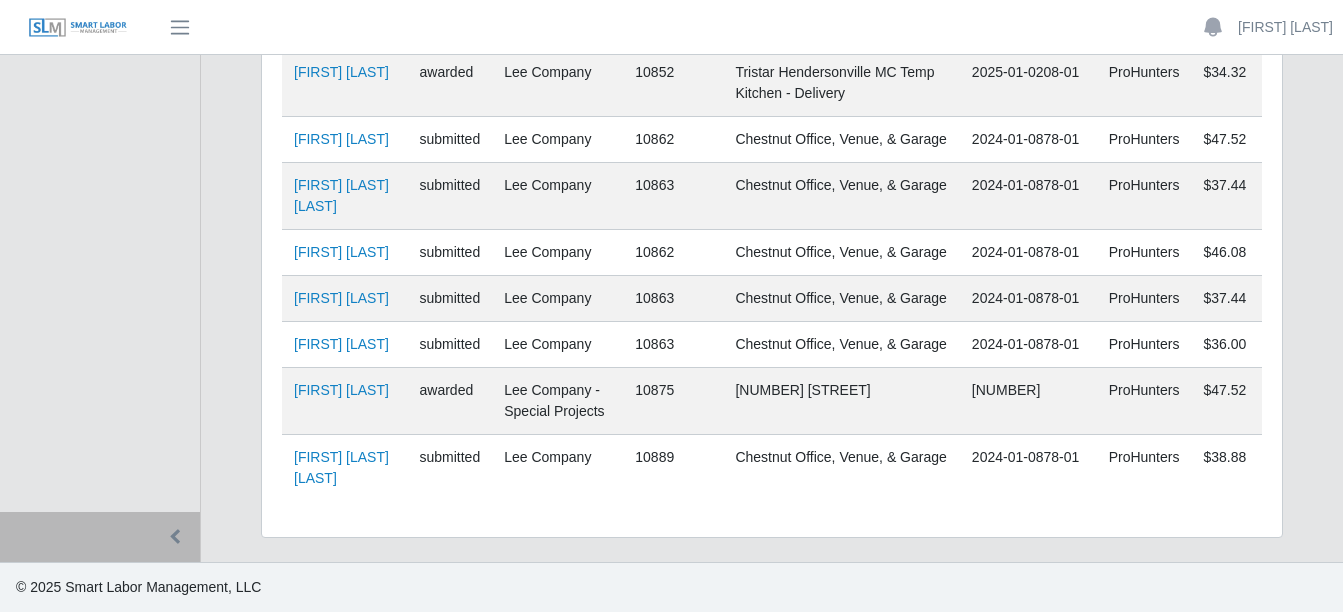 scroll, scrollTop: 129253, scrollLeft: 0, axis: vertical 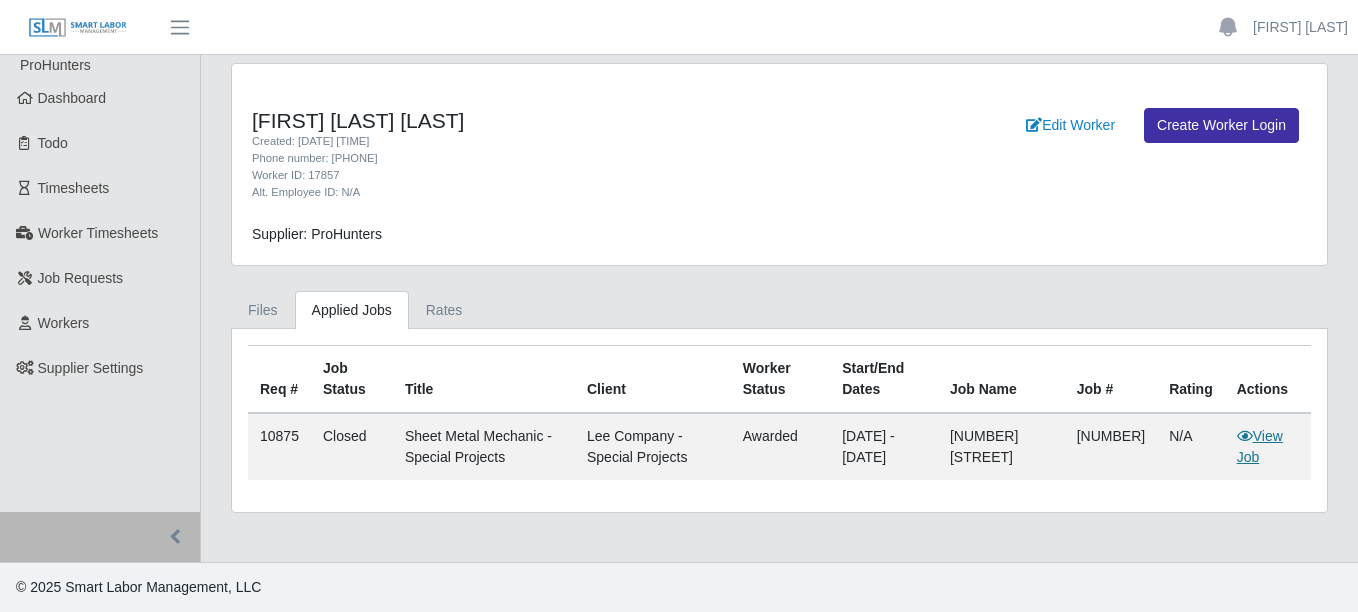 click on "View Job" at bounding box center [1260, 446] 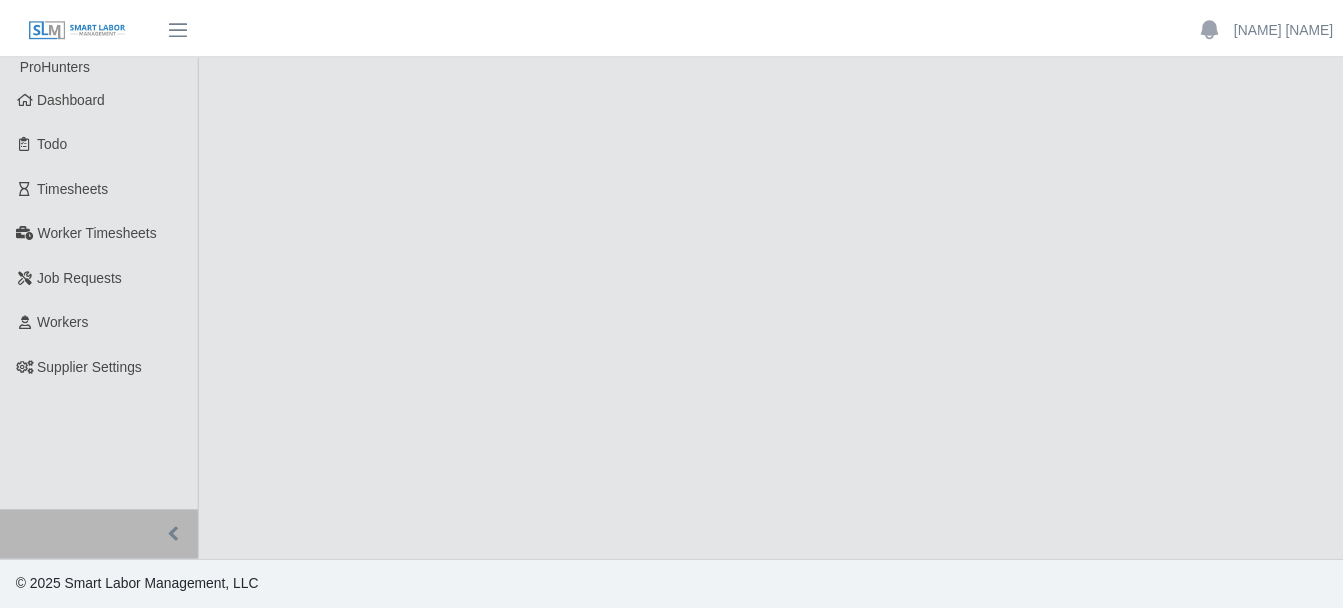scroll, scrollTop: 0, scrollLeft: 0, axis: both 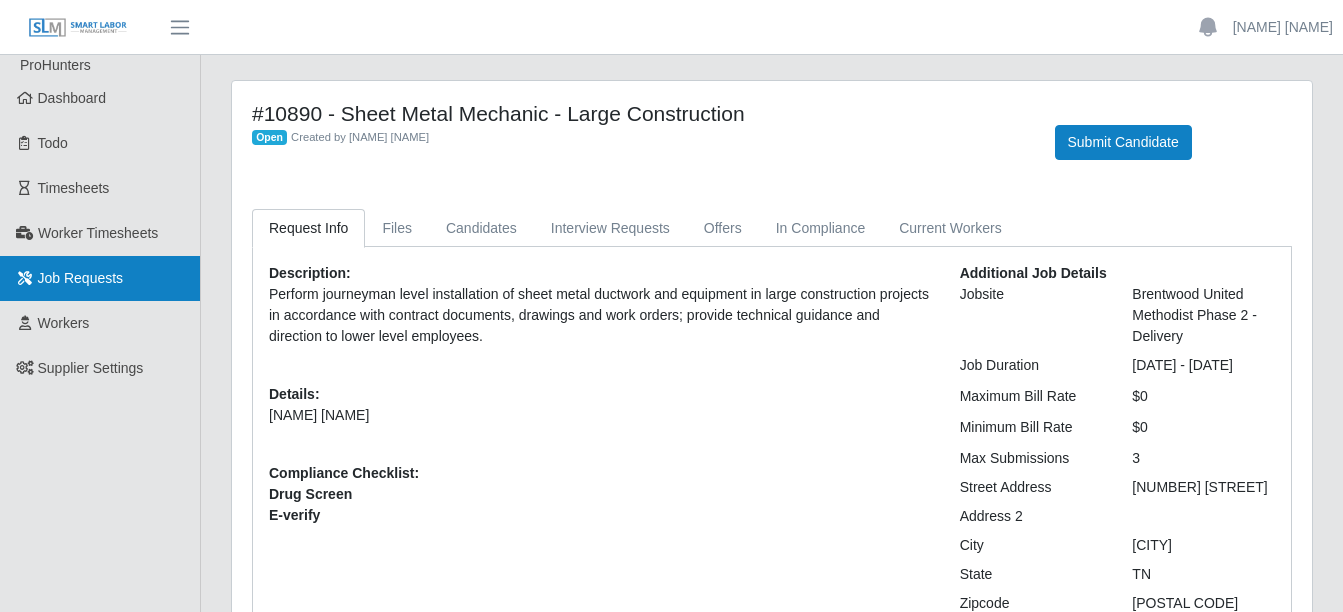 click on "Job Requests" at bounding box center [81, 278] 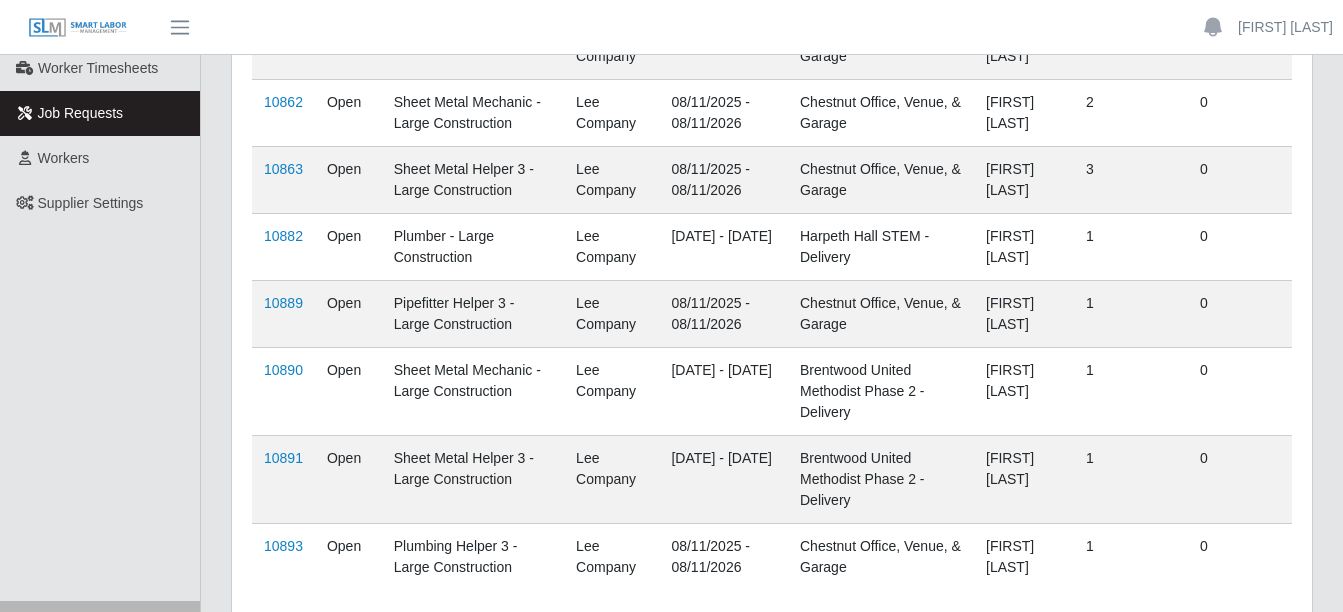 scroll, scrollTop: 254, scrollLeft: 0, axis: vertical 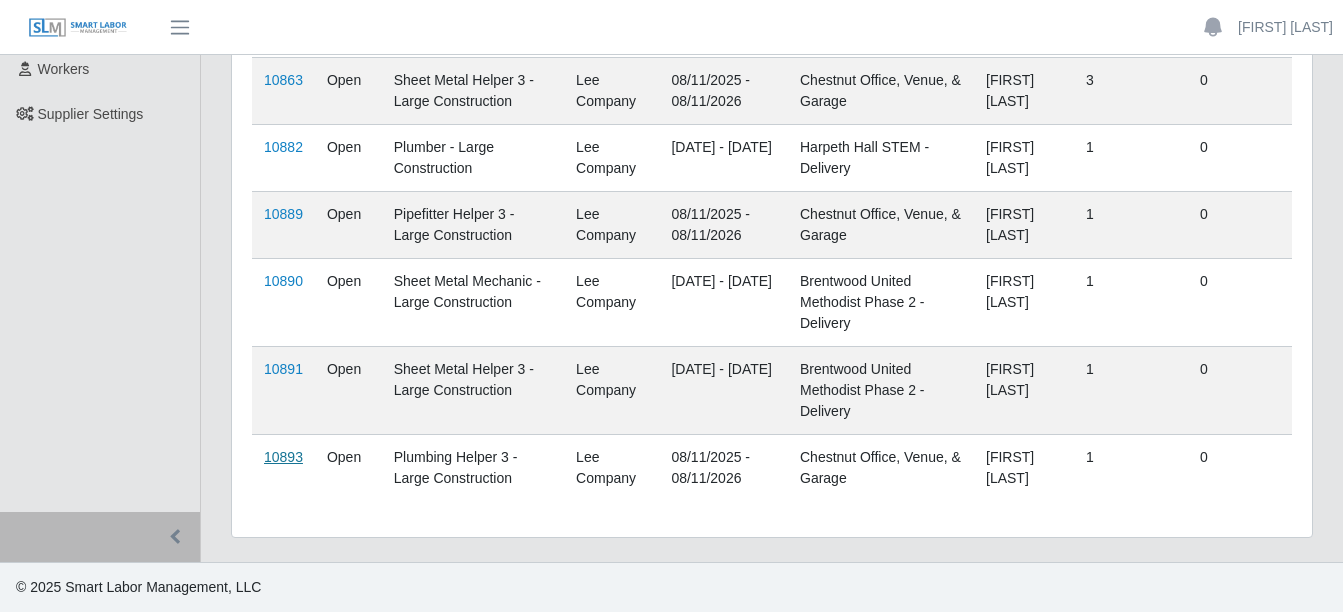 click on "10893" at bounding box center (283, 457) 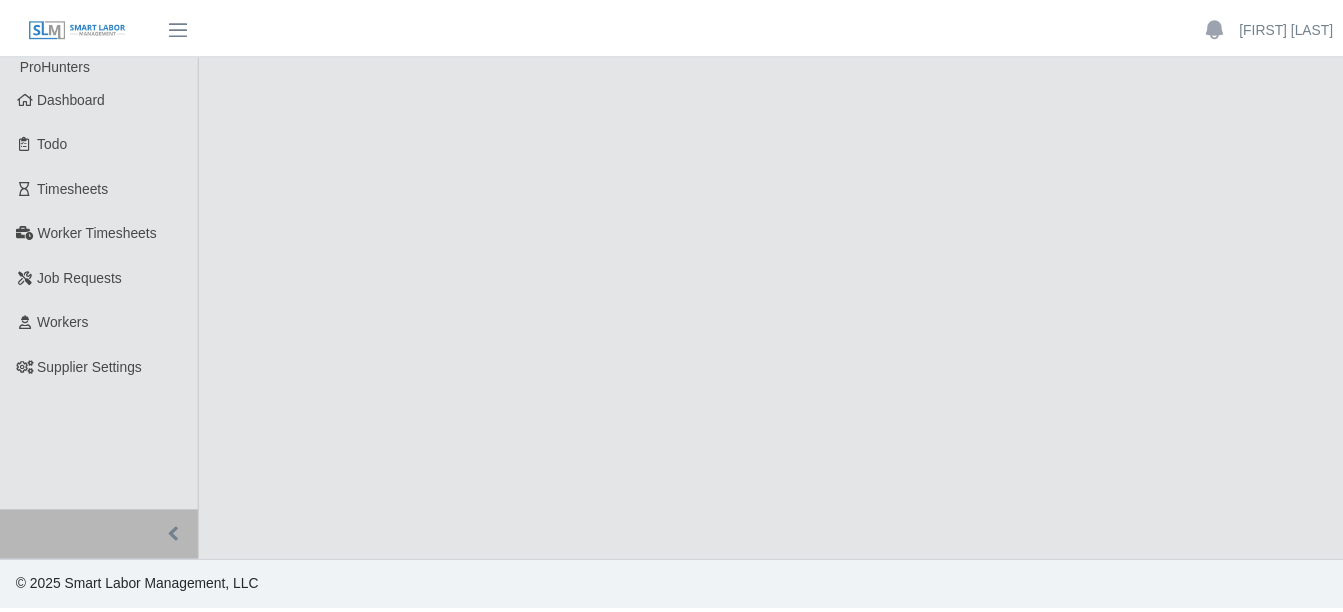 scroll, scrollTop: 0, scrollLeft: 0, axis: both 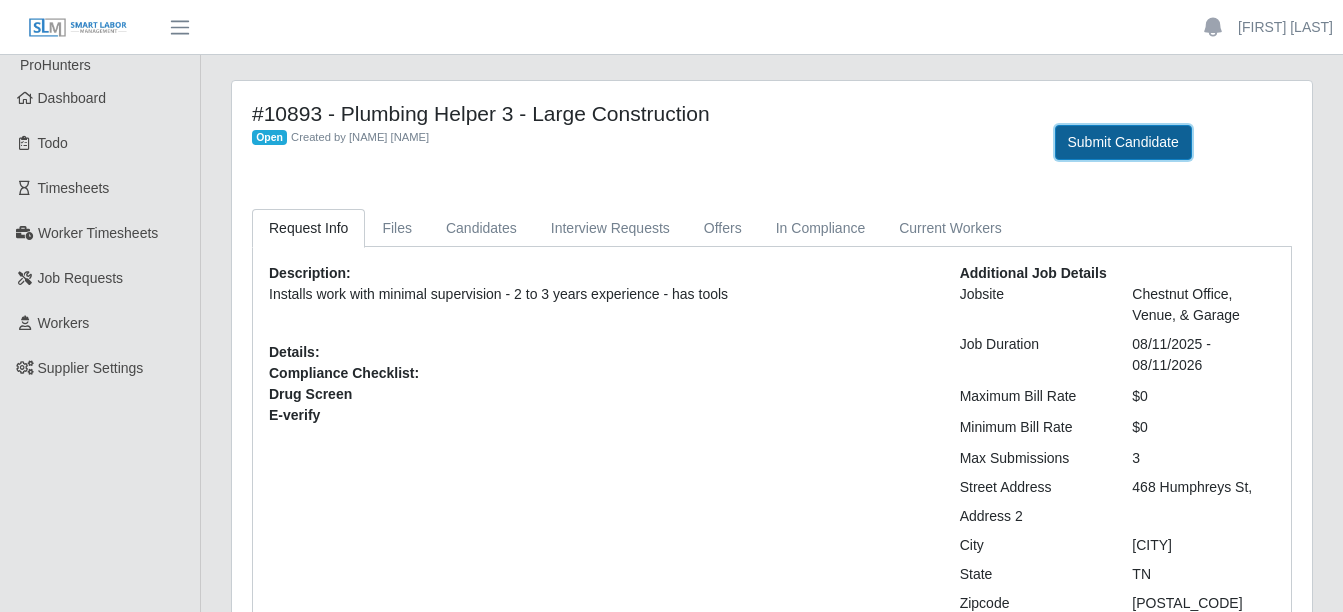 click on "Submit Candidate" at bounding box center [1123, 142] 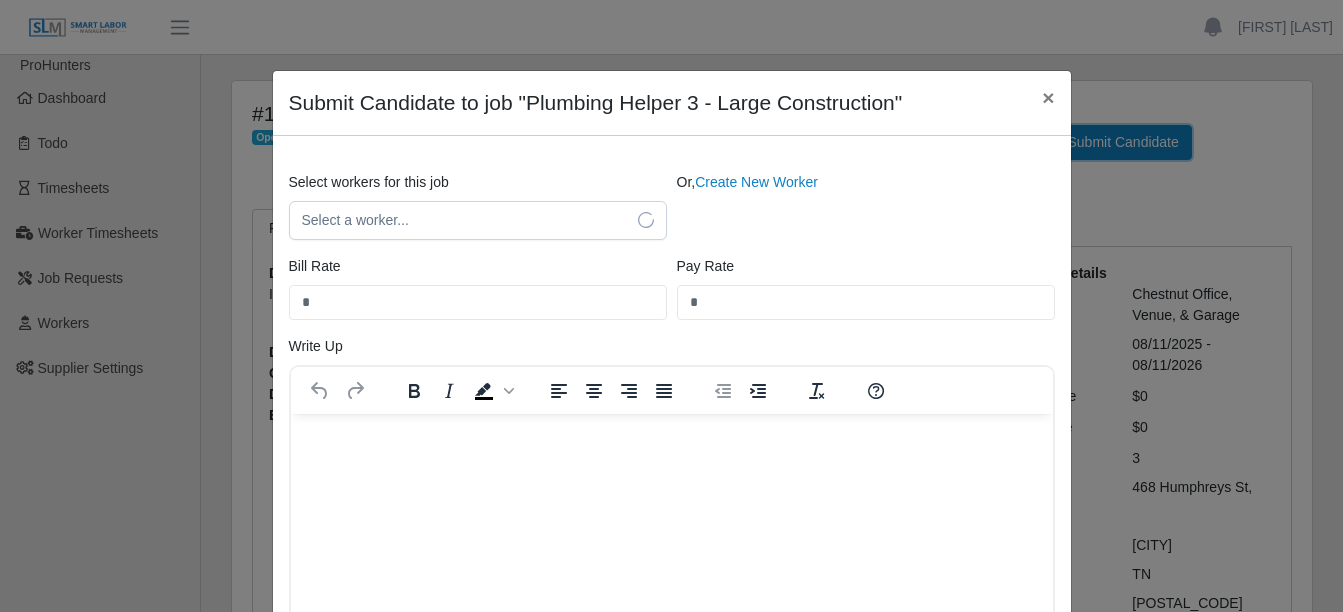 scroll, scrollTop: 0, scrollLeft: 0, axis: both 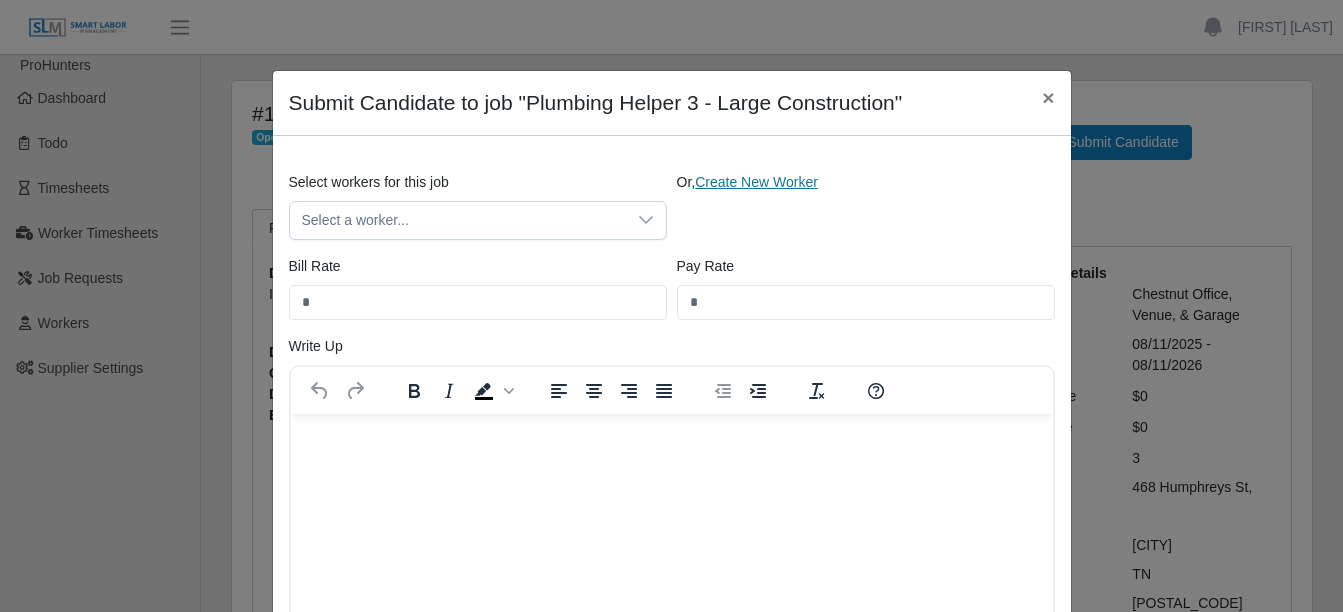 click on "Create New Worker" at bounding box center (756, 182) 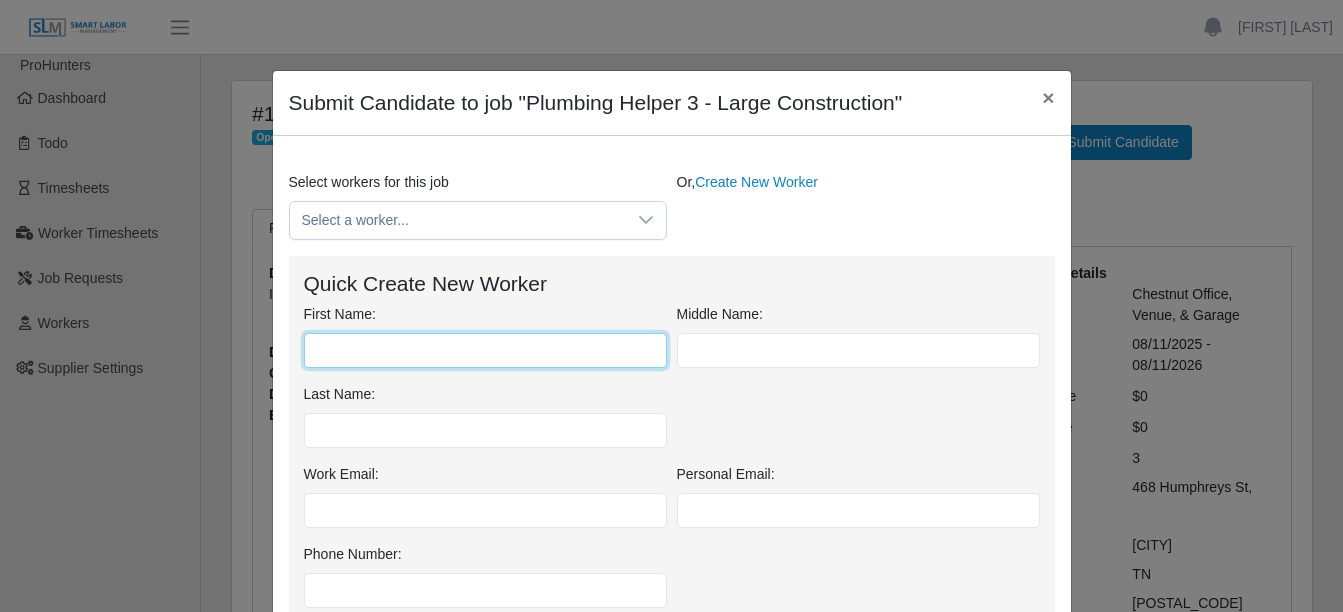 click on "First Name:" at bounding box center [485, 350] 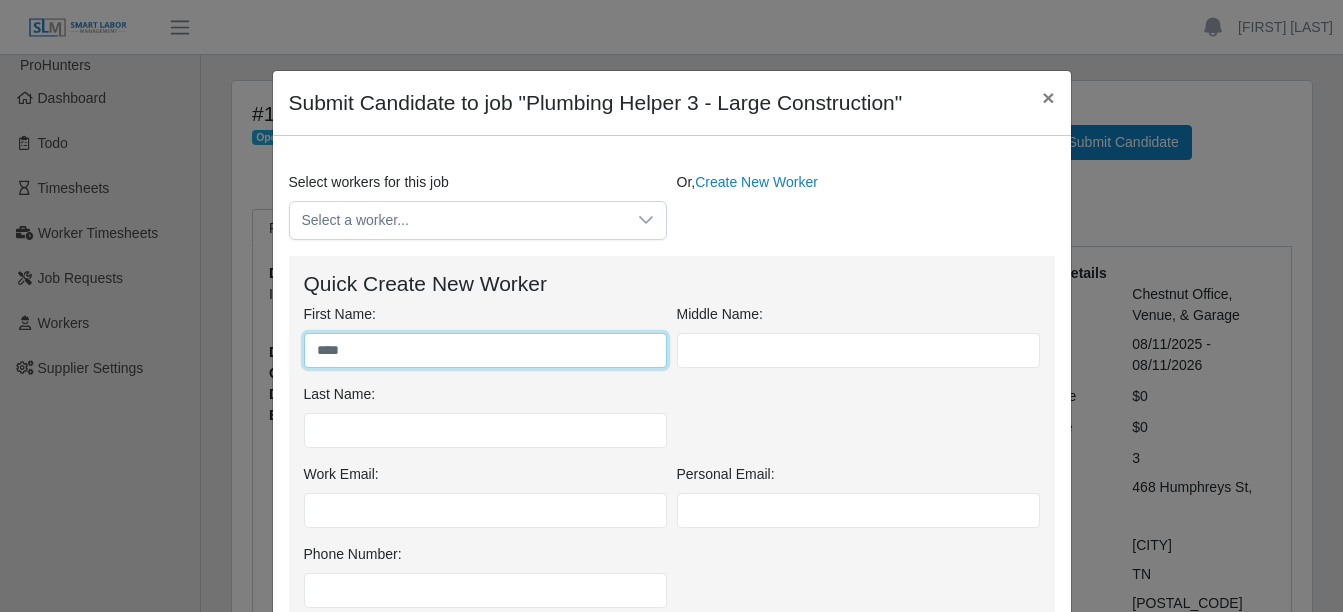 type on "****" 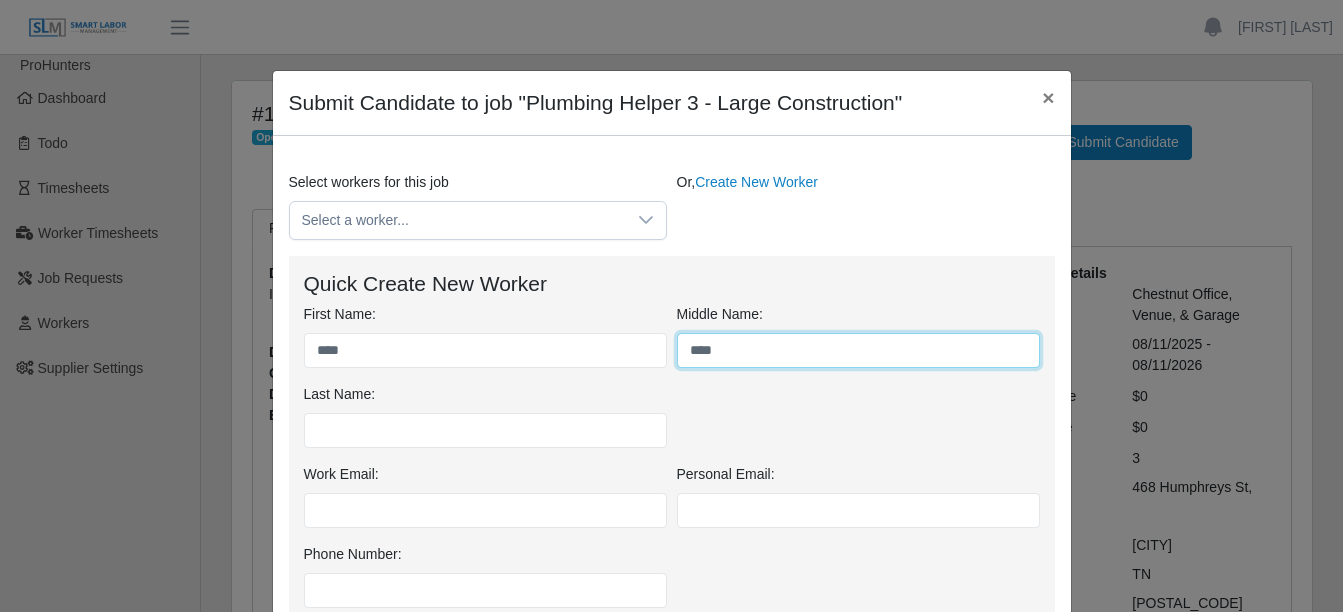 type on "****" 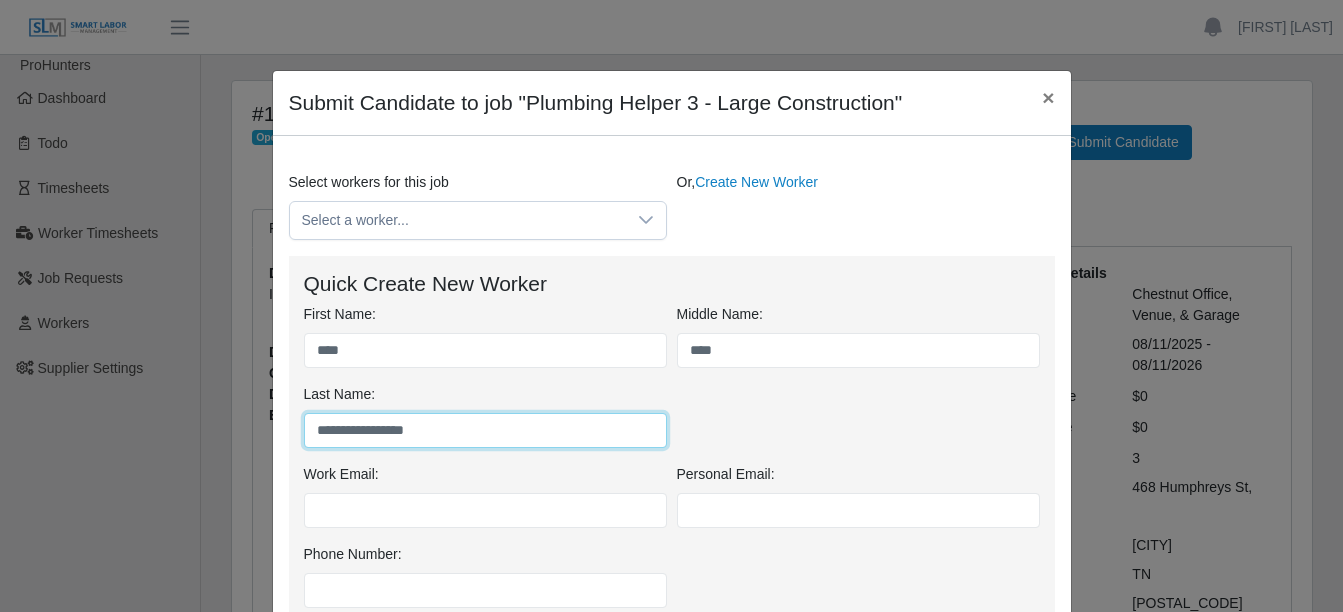 type on "**********" 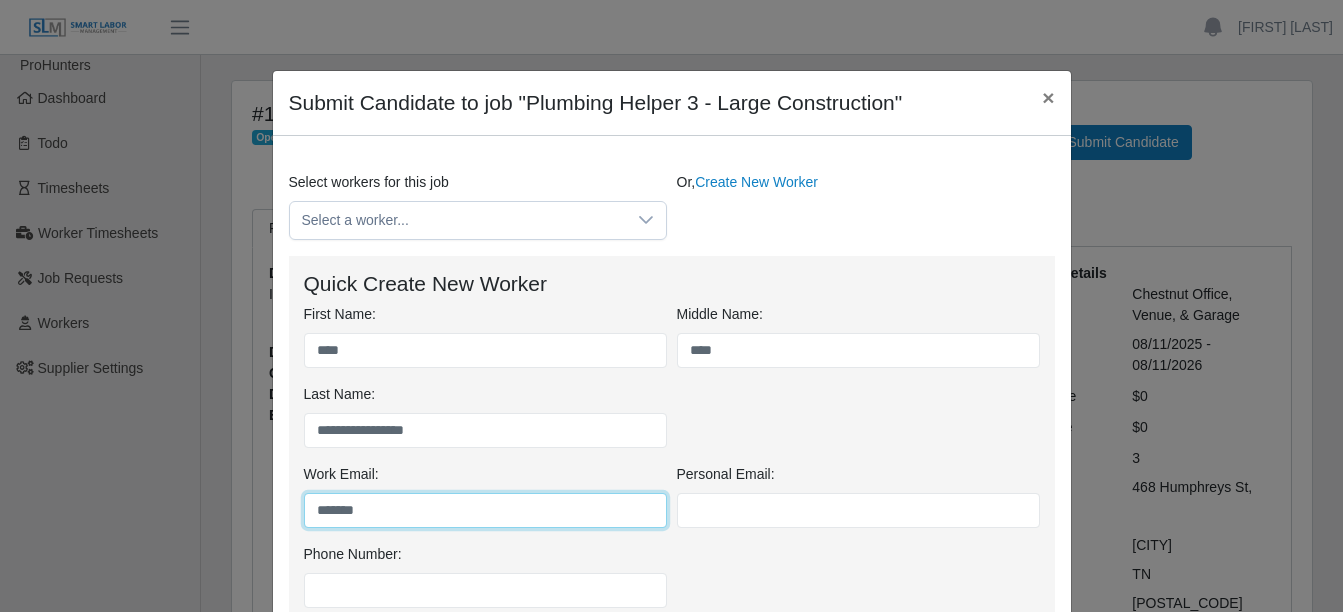 type on "*******" 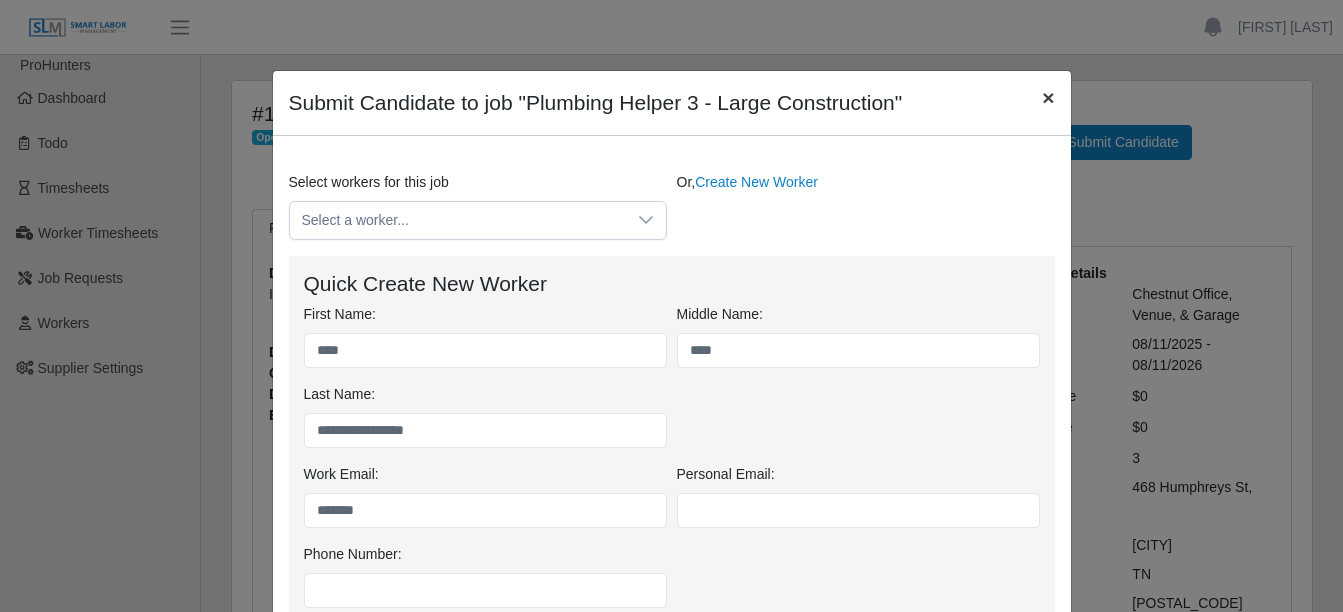 click on "×" at bounding box center [1048, 97] 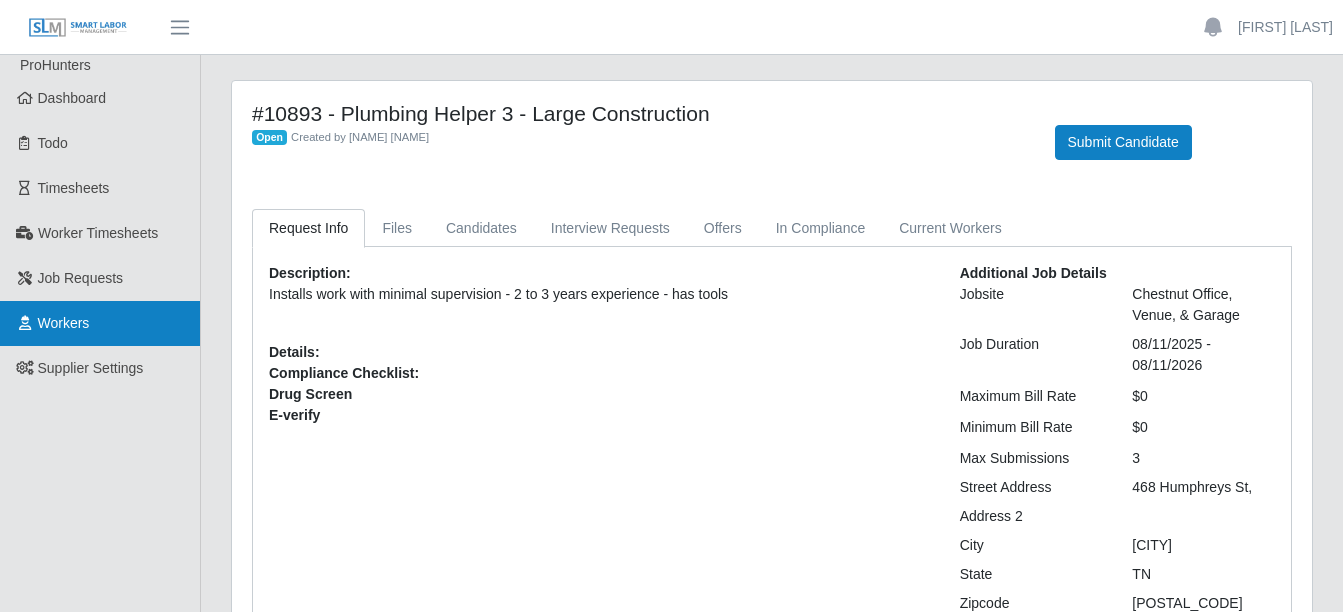 click on "Workers" at bounding box center [64, 323] 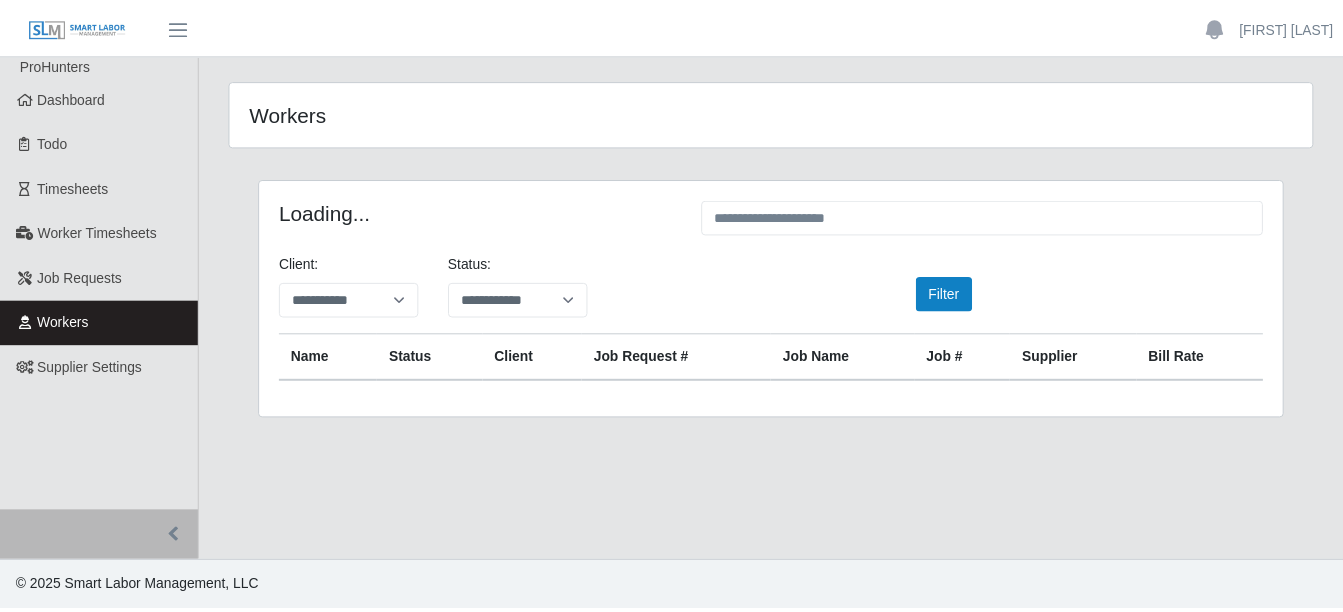 scroll, scrollTop: 0, scrollLeft: 0, axis: both 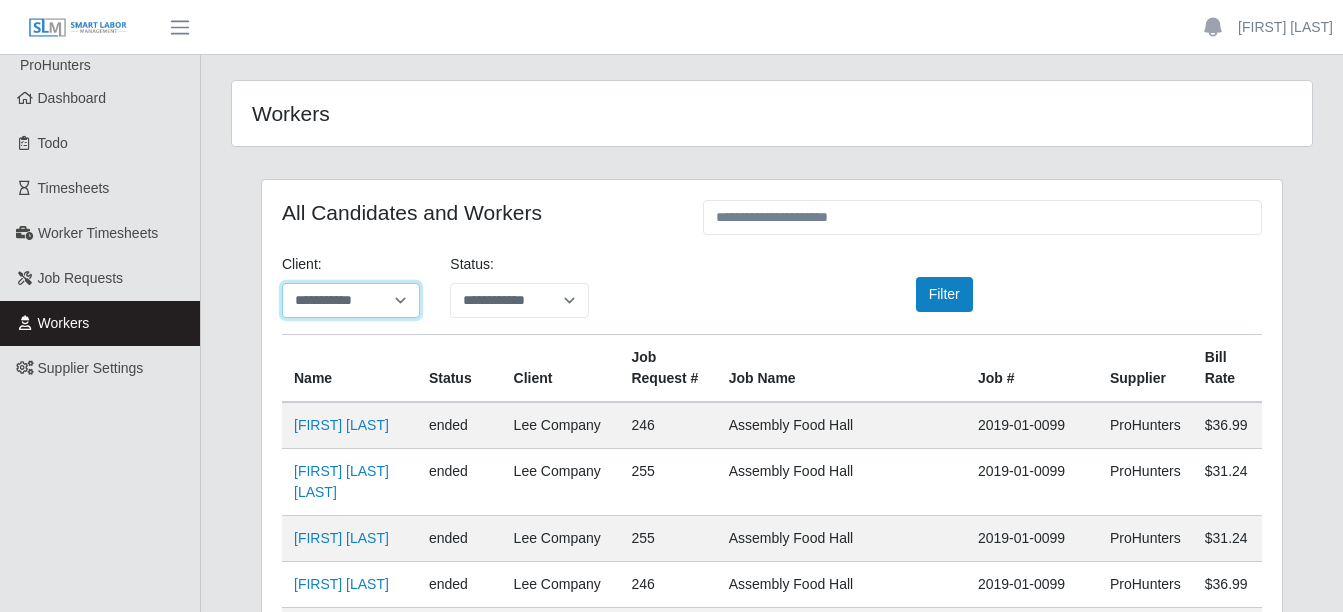 click on "**********" at bounding box center (351, 300) 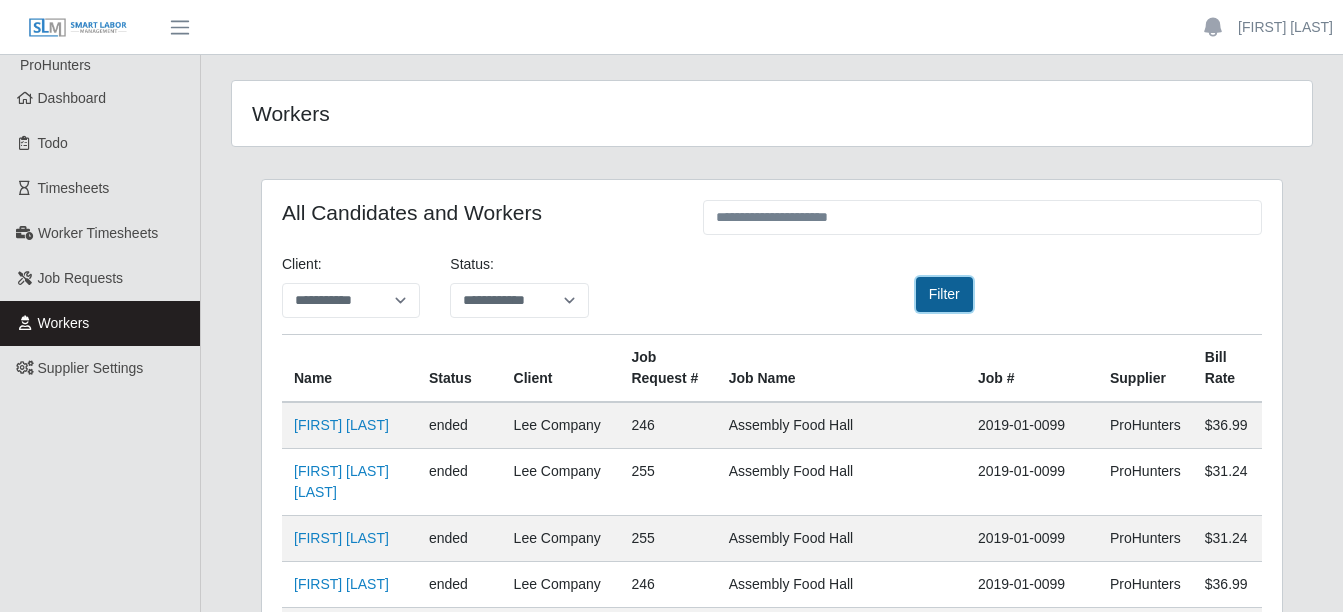 click on "Filter" at bounding box center [944, 294] 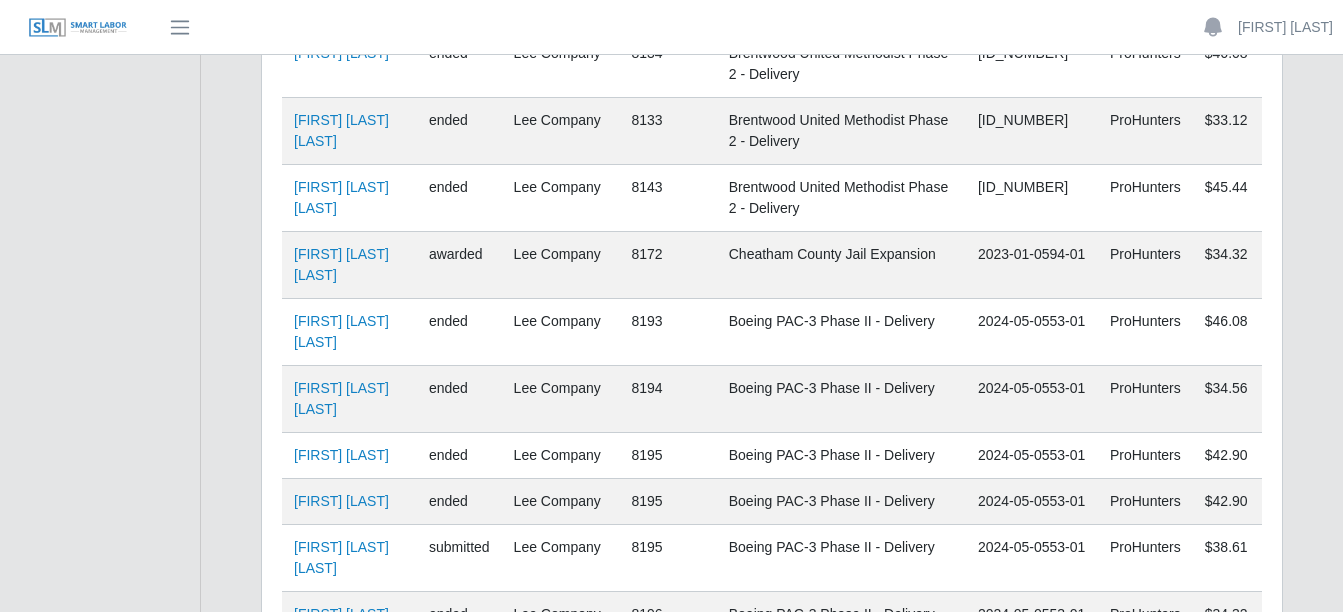 scroll, scrollTop: 129253, scrollLeft: 0, axis: vertical 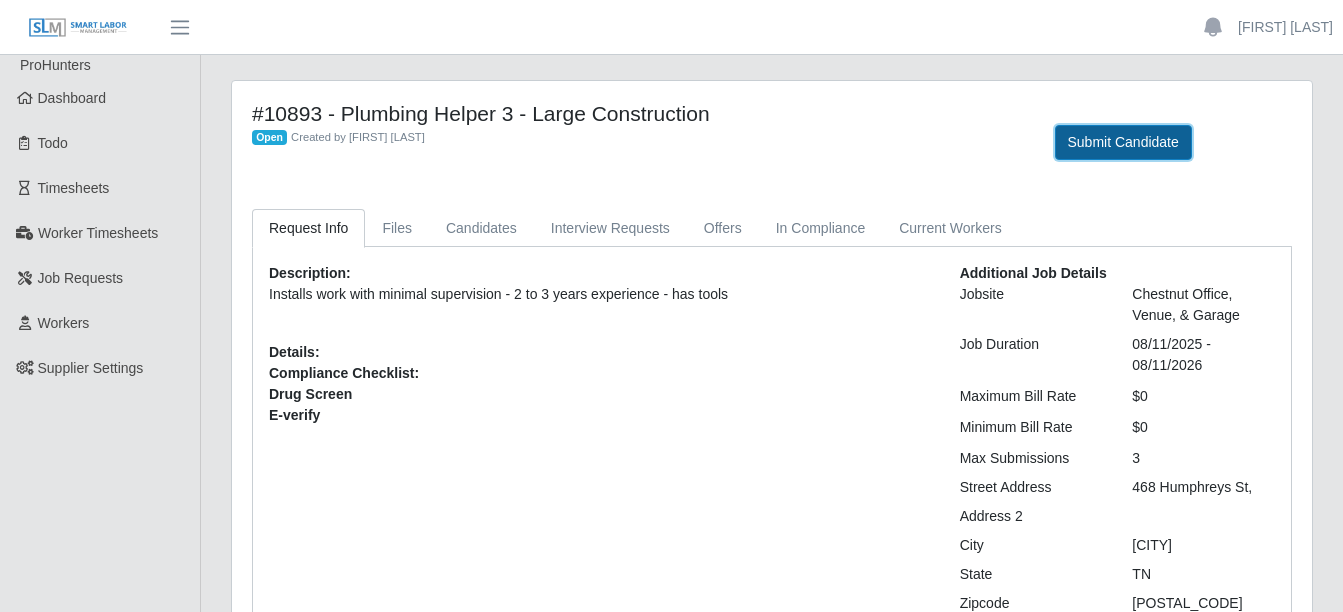 click on "Submit Candidate" at bounding box center (1123, 142) 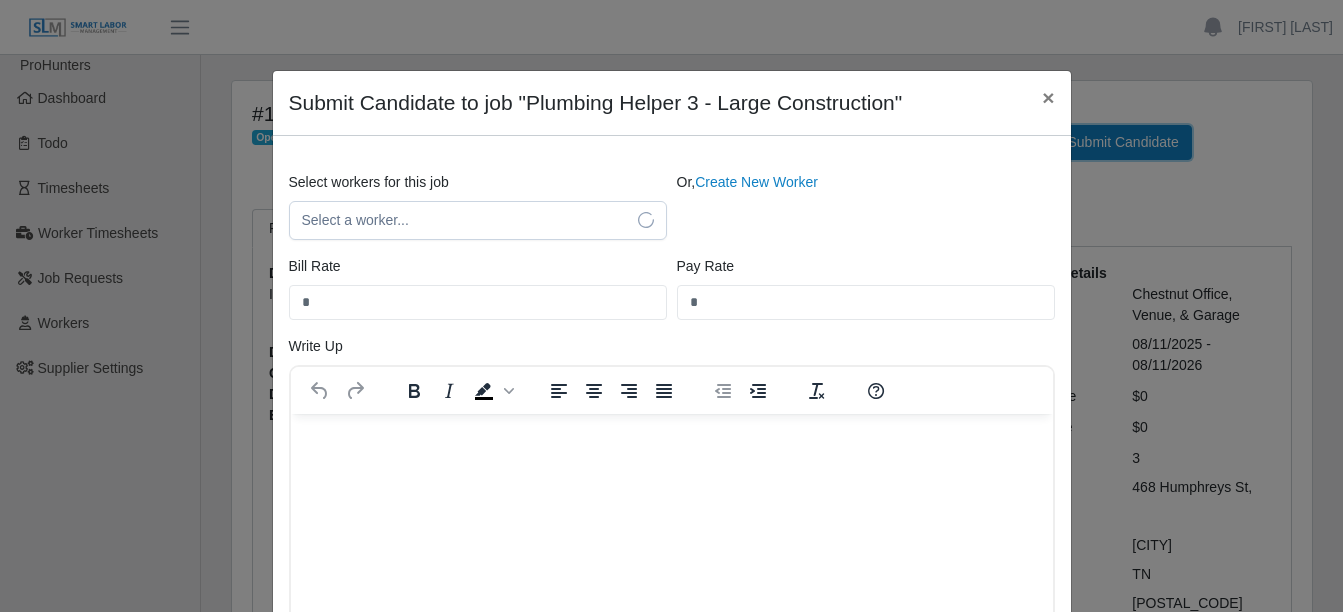 scroll, scrollTop: 0, scrollLeft: 0, axis: both 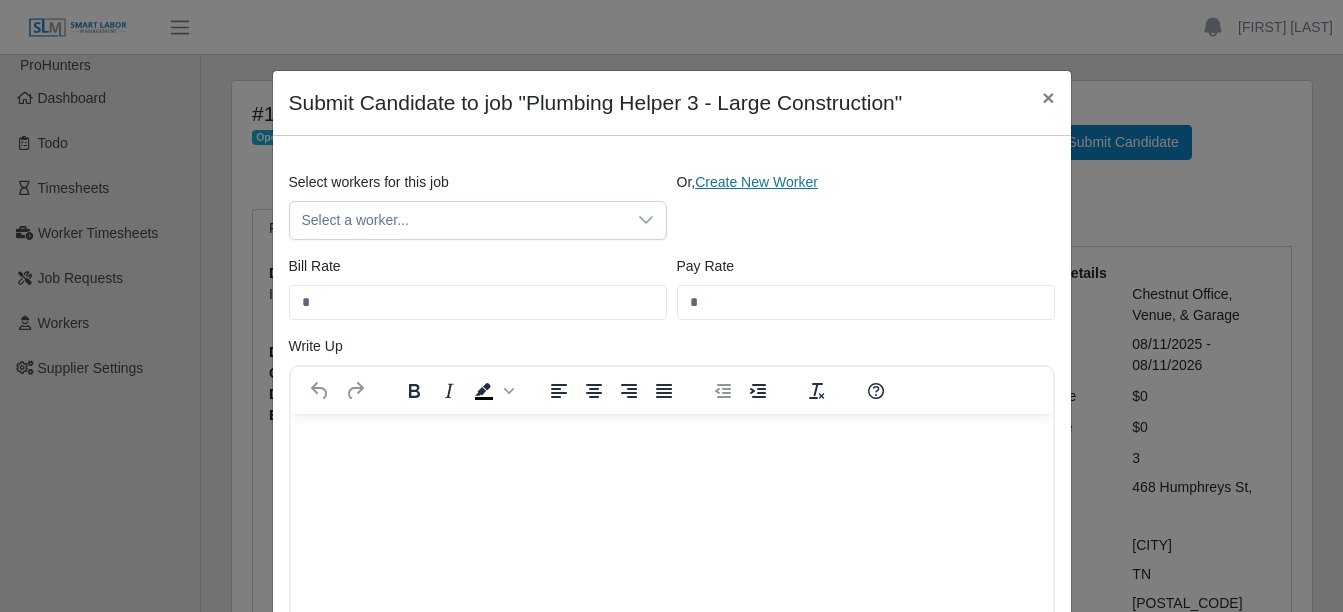click on "Create New Worker" at bounding box center [756, 182] 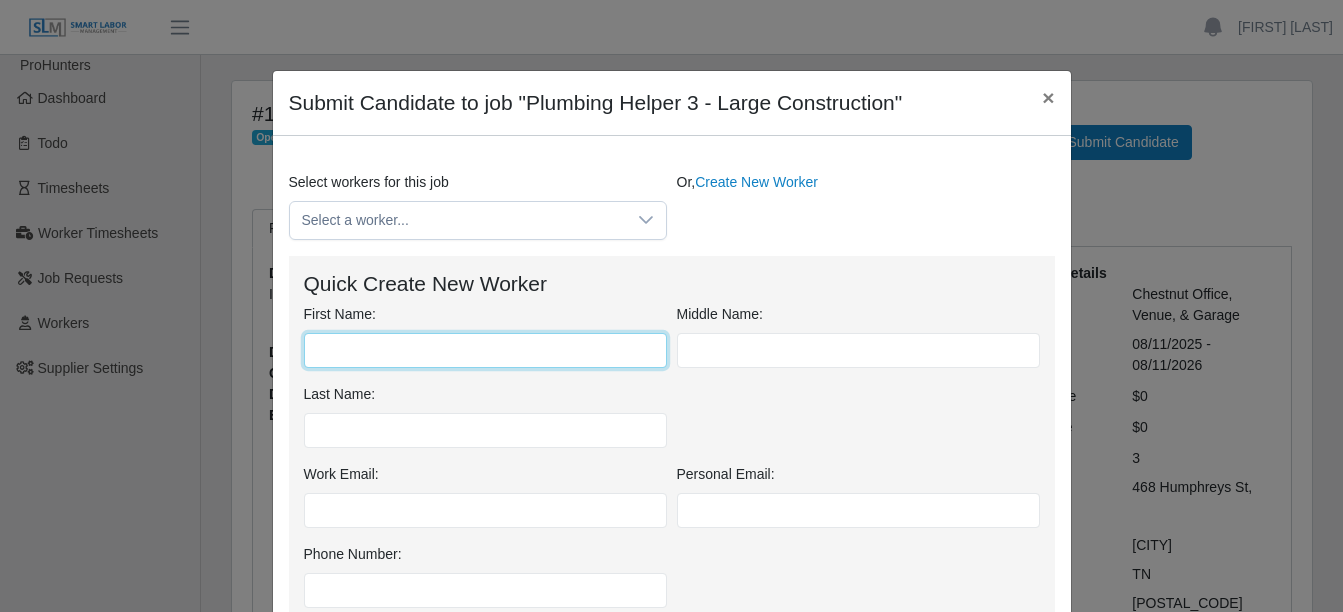 click on "First Name:" at bounding box center (485, 350) 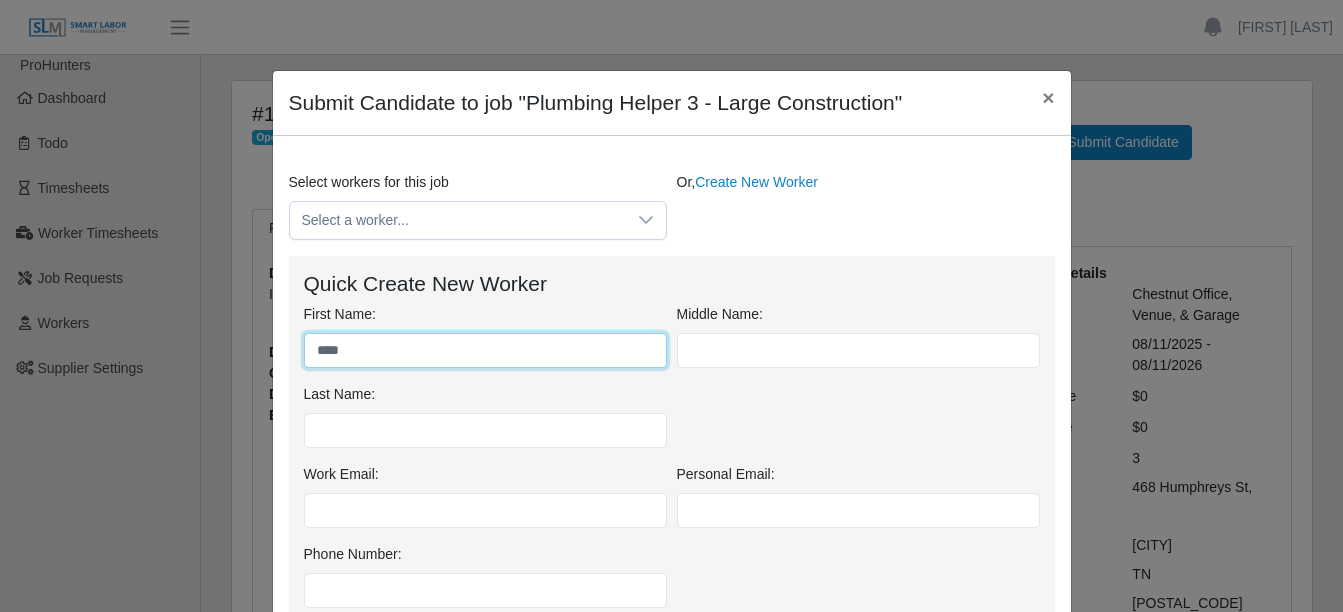 type on "****" 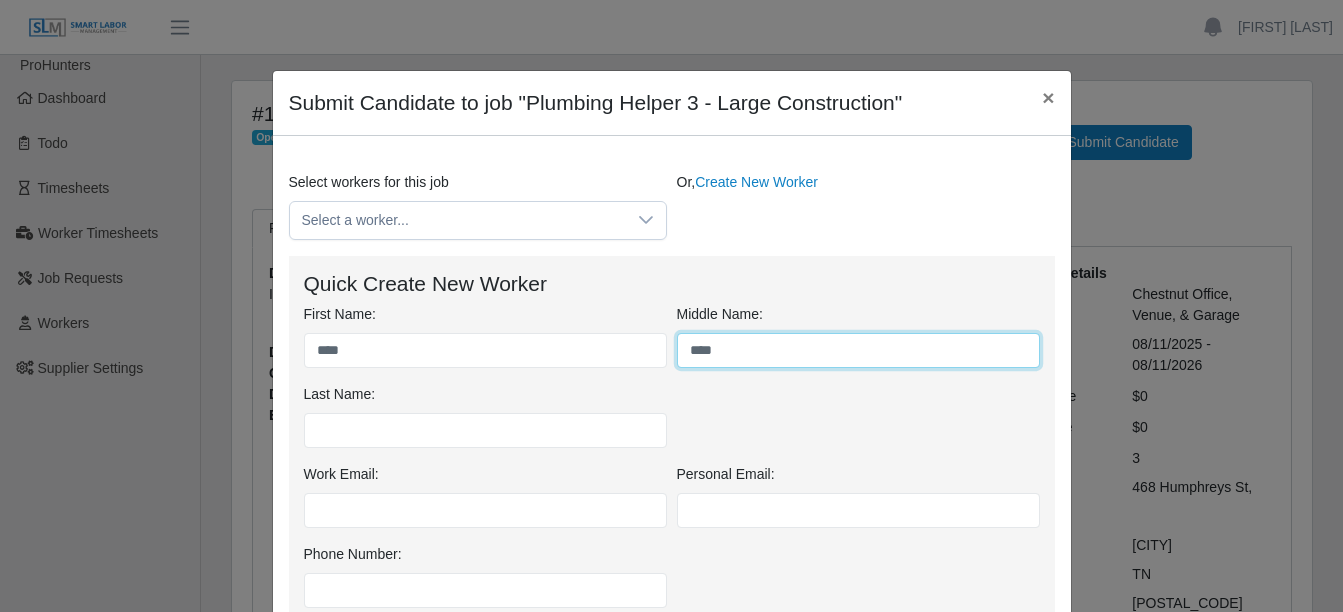 type on "****" 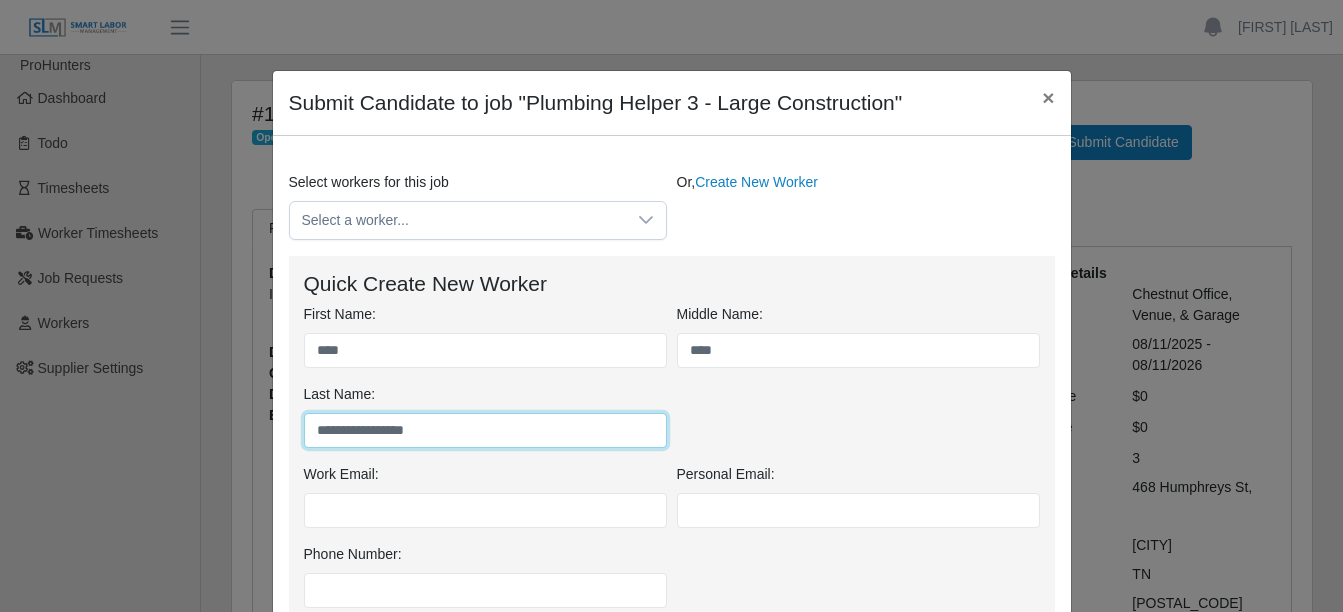 type on "**********" 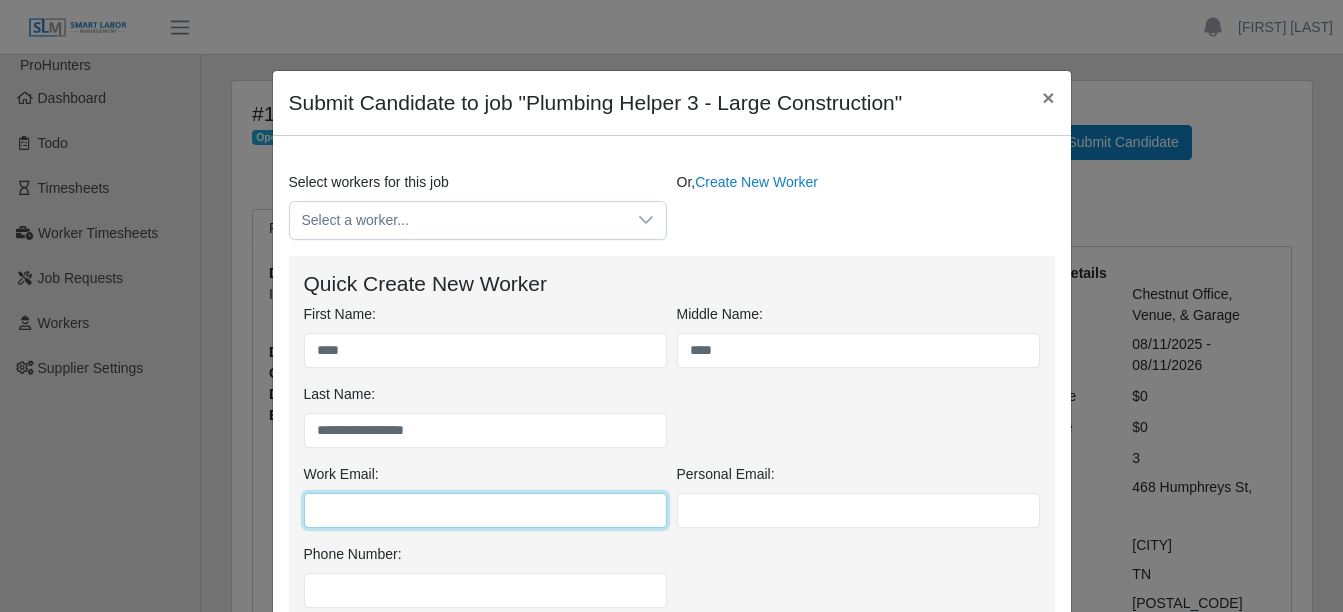 click on "Work Email:" at bounding box center [485, 510] 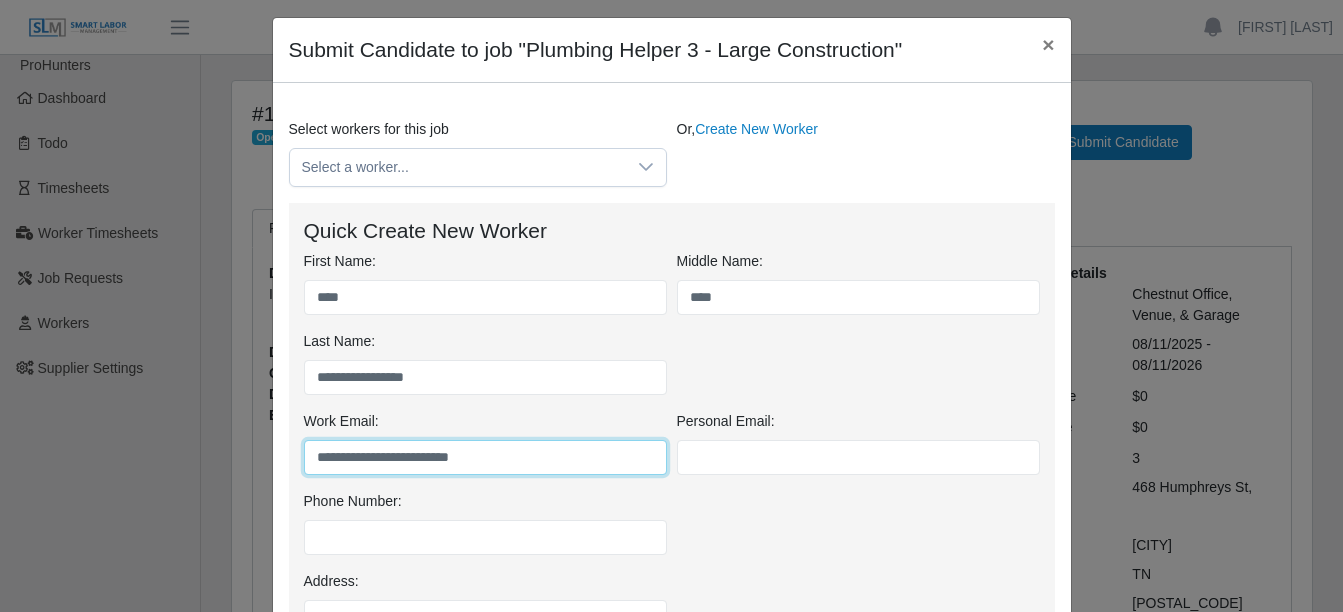 scroll, scrollTop: 100, scrollLeft: 0, axis: vertical 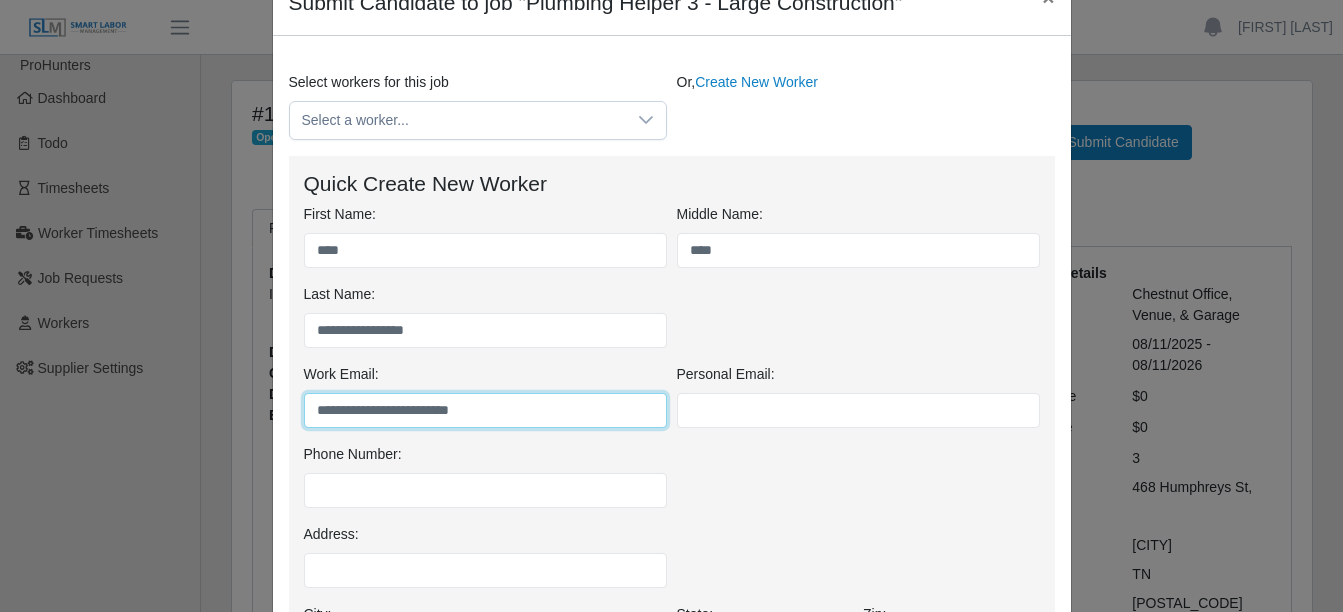 type on "**********" 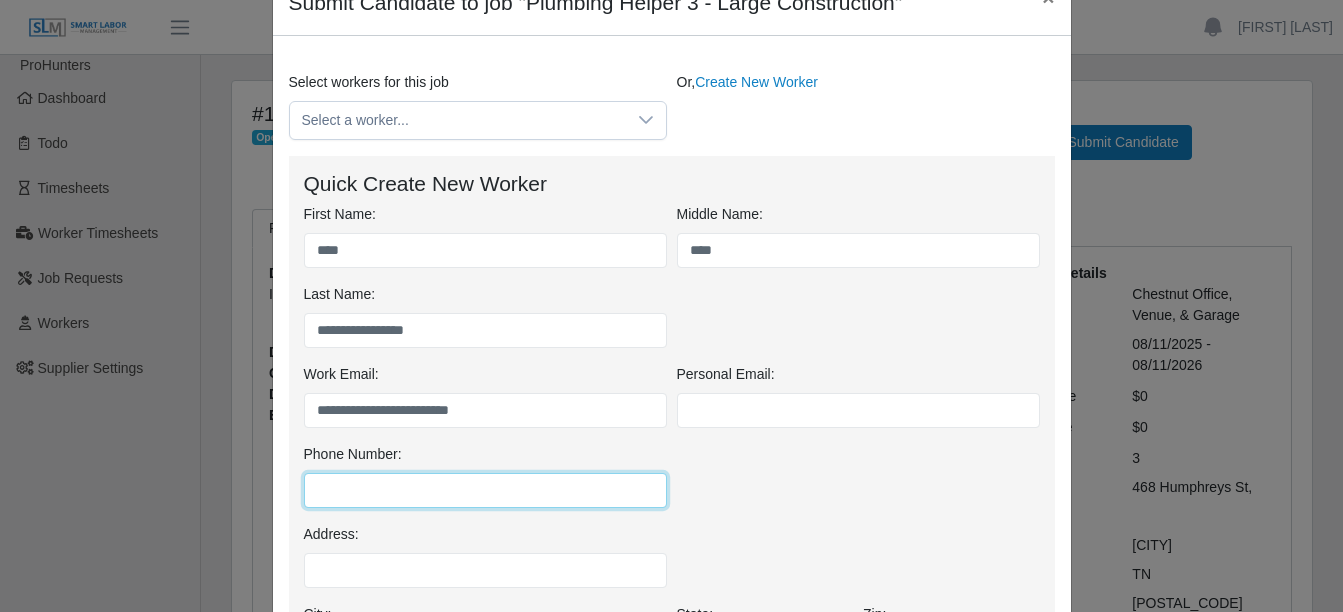 click on "Phone Number:" at bounding box center (485, 490) 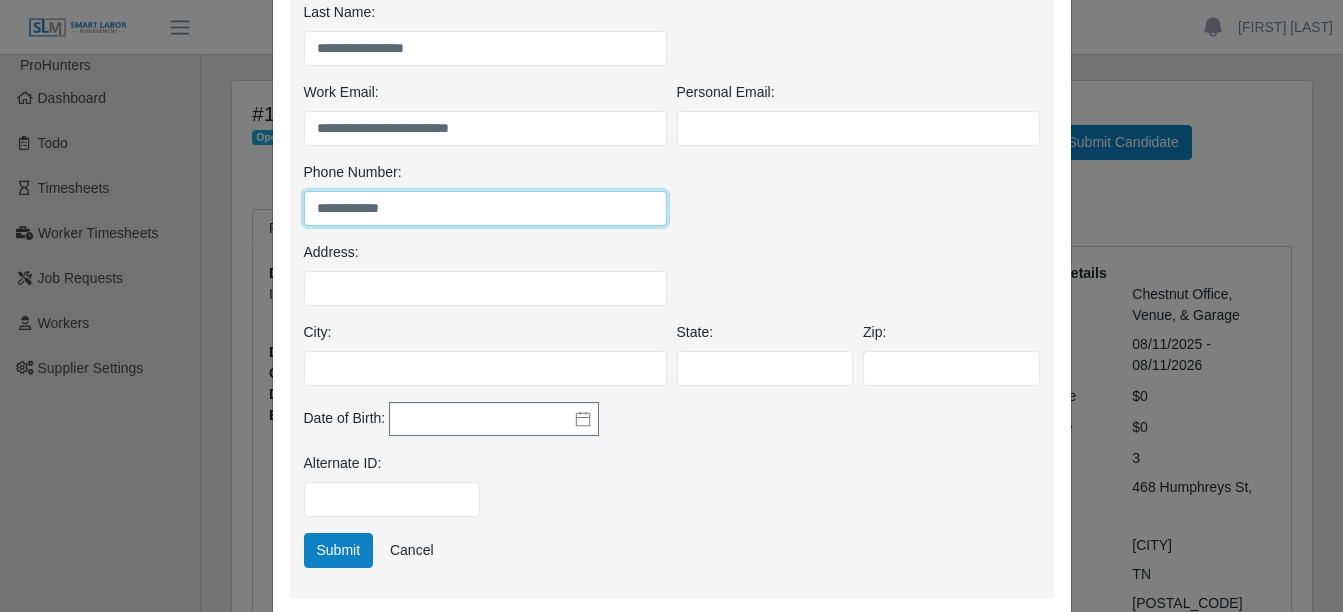 scroll, scrollTop: 400, scrollLeft: 0, axis: vertical 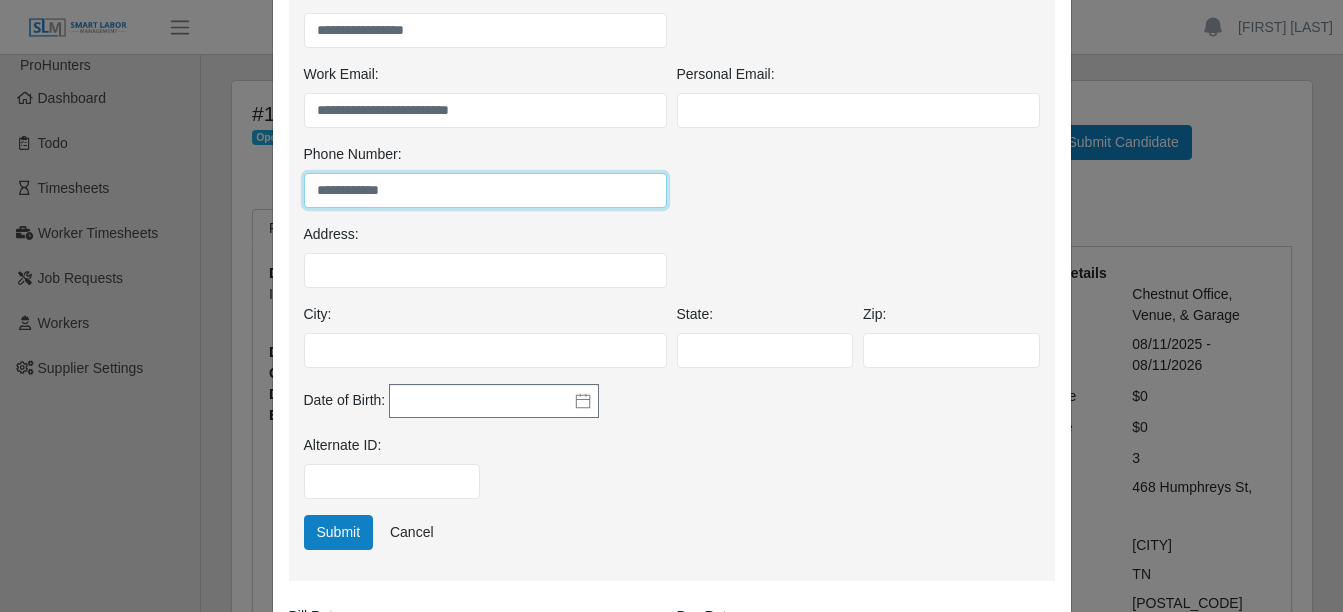 type on "**********" 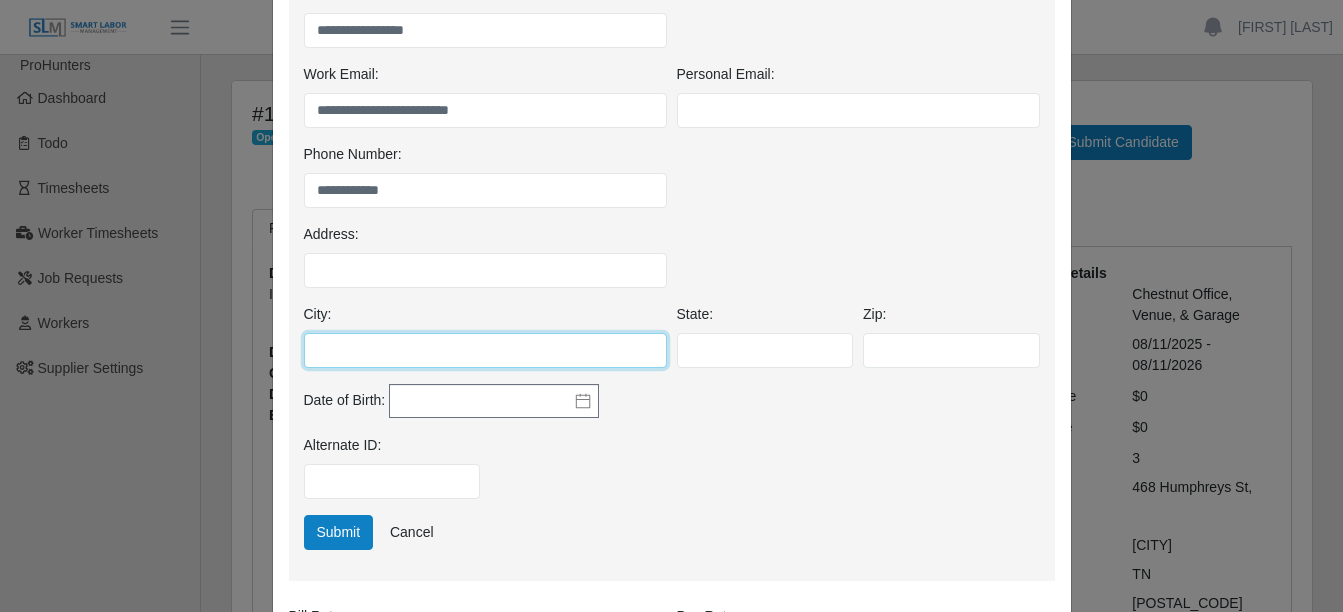 click on "City:" at bounding box center [485, 350] 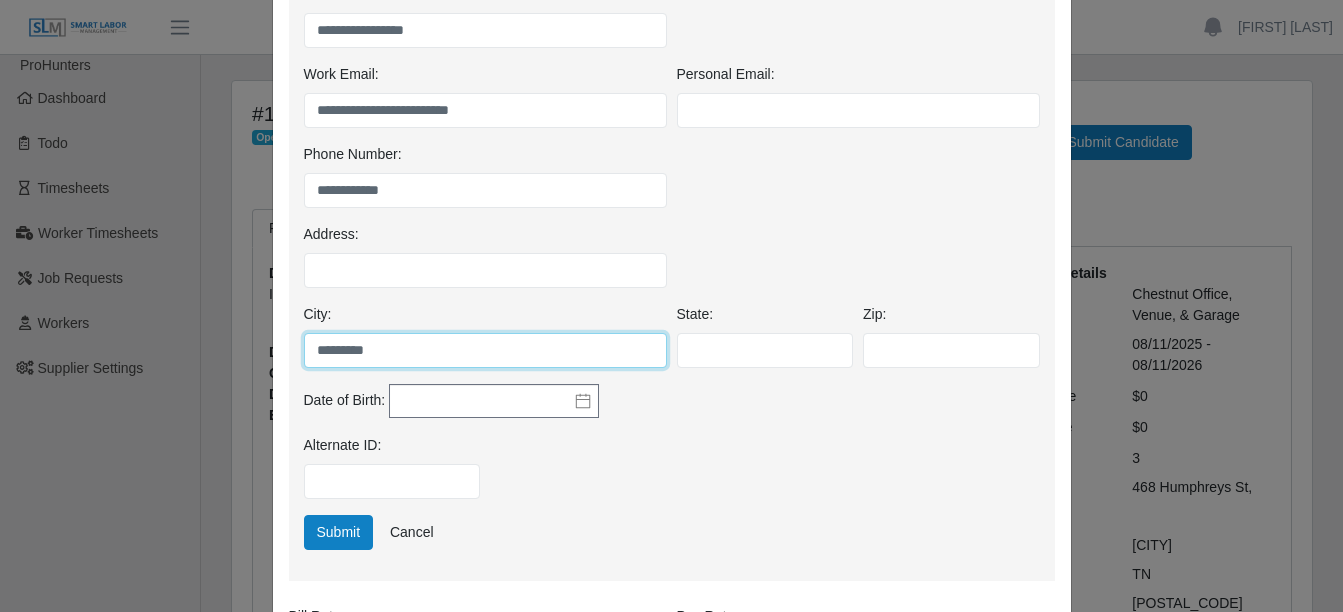 type on "*********" 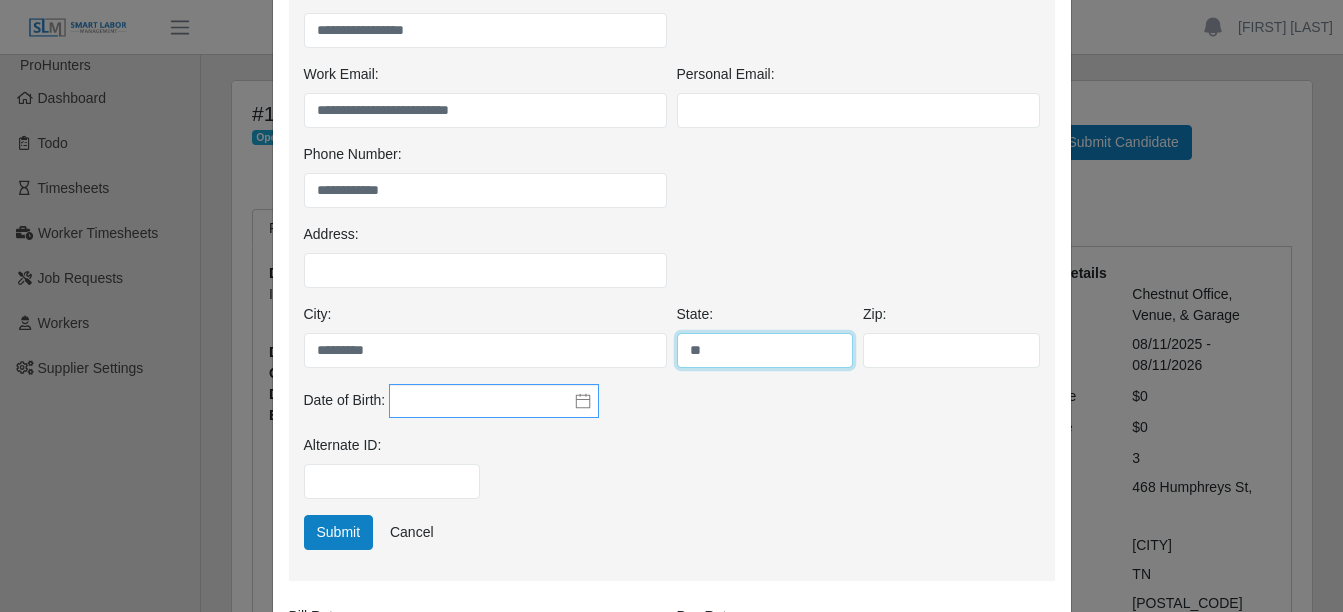 type on "**" 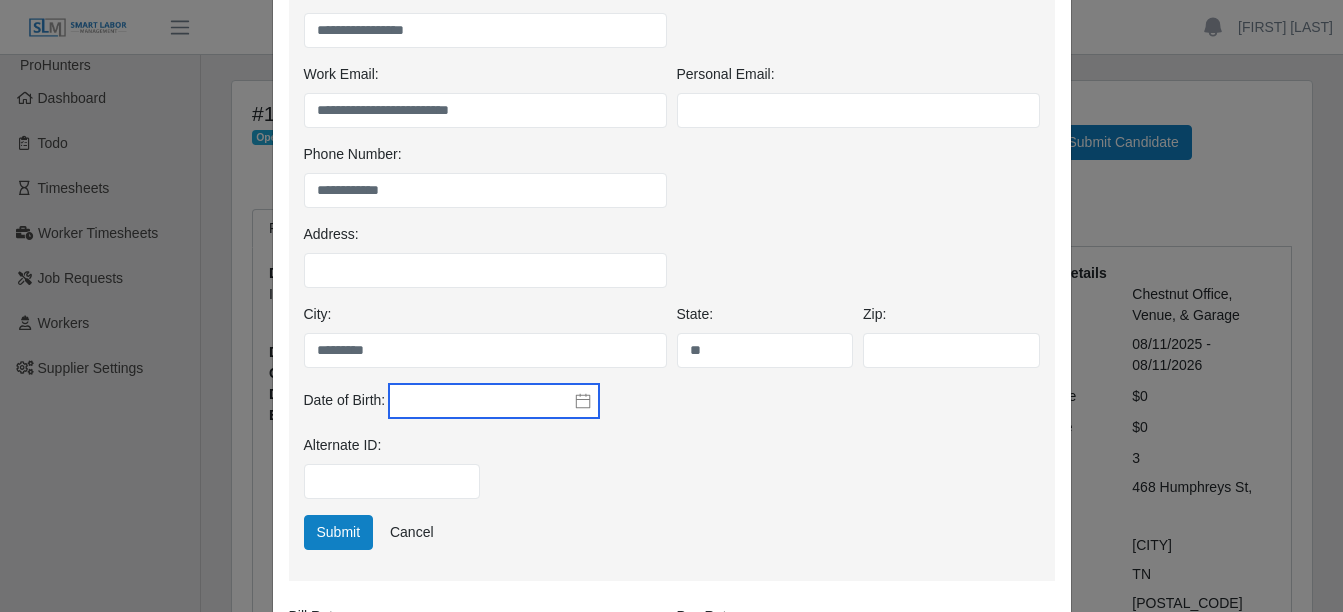 click at bounding box center [494, 401] 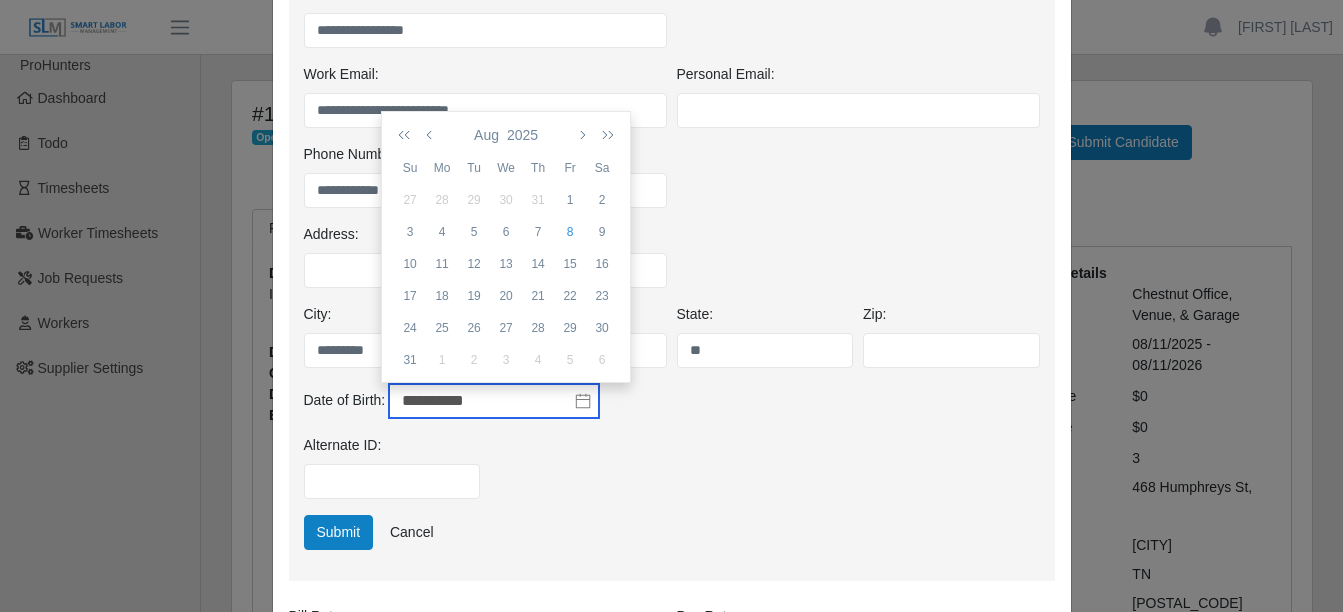 type on "**********" 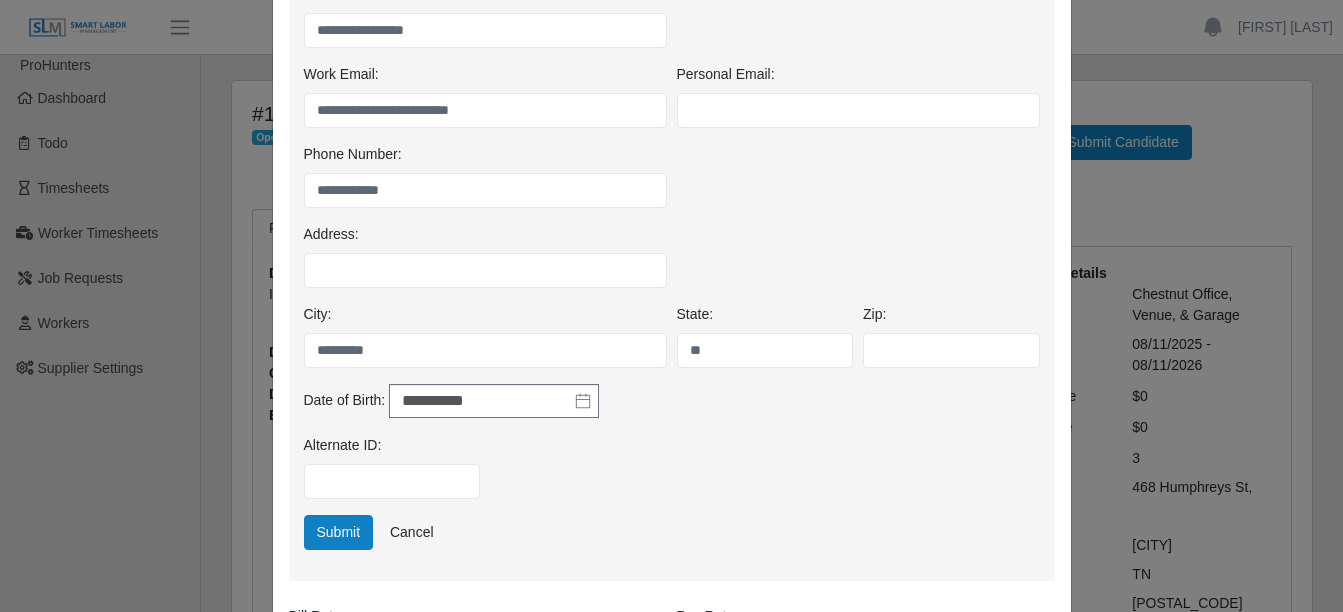 click on "Alternate ID:" at bounding box center [672, 475] 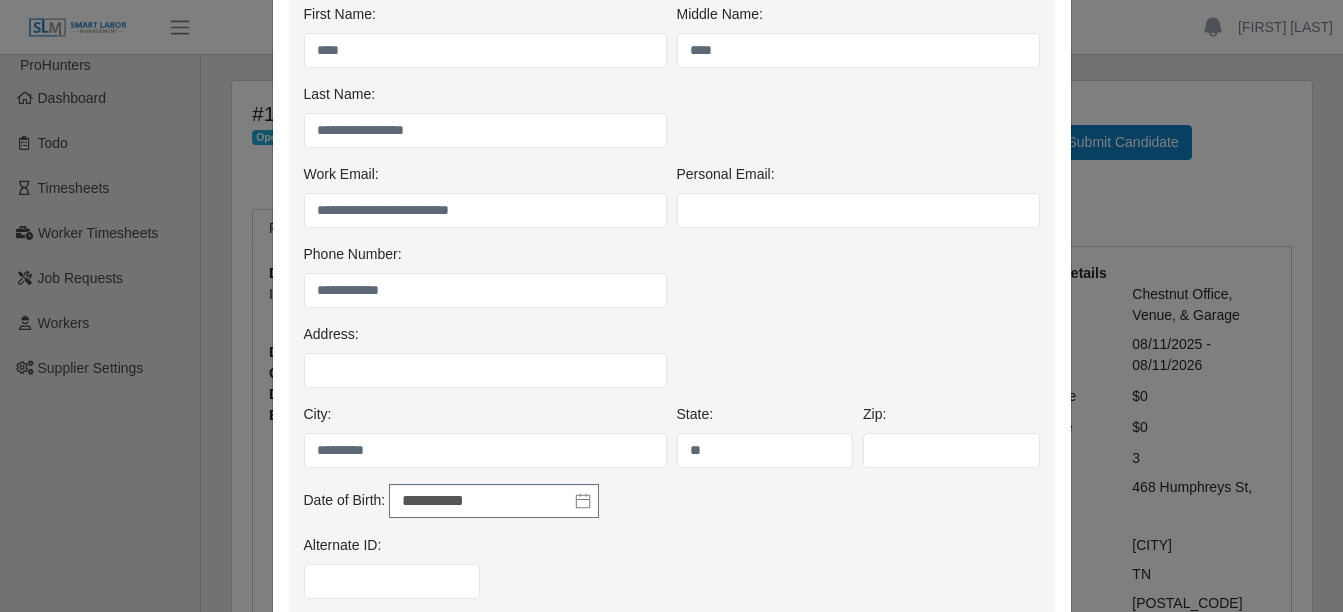 scroll, scrollTop: 600, scrollLeft: 0, axis: vertical 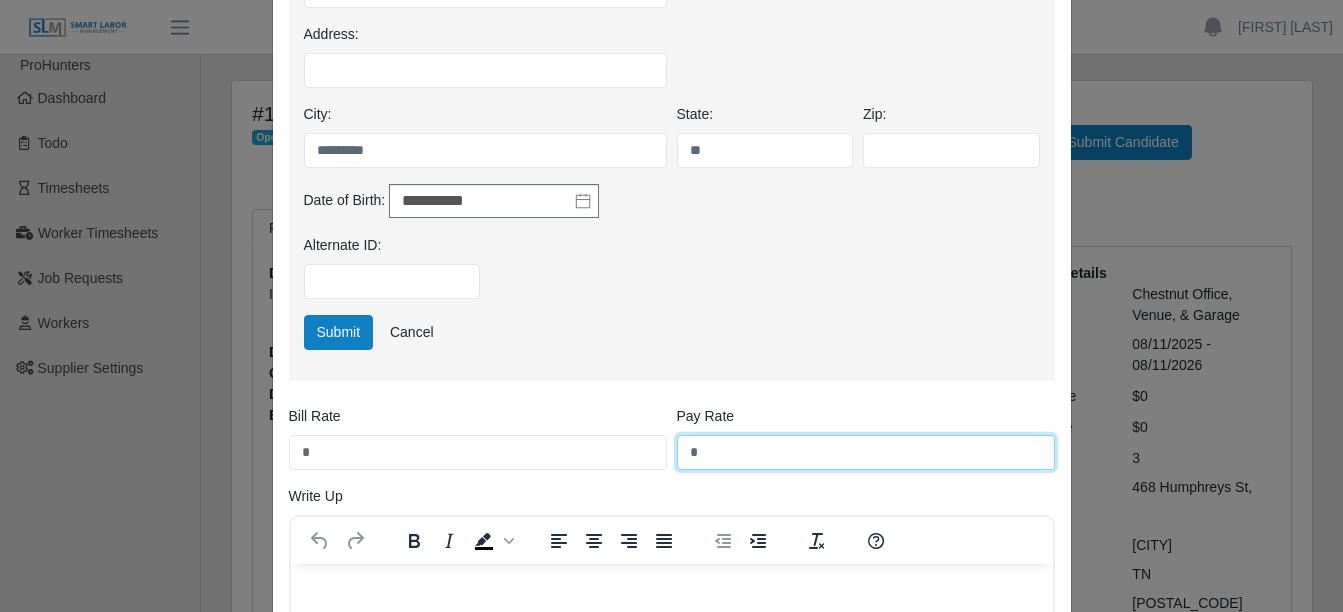 click on "*" at bounding box center (866, 452) 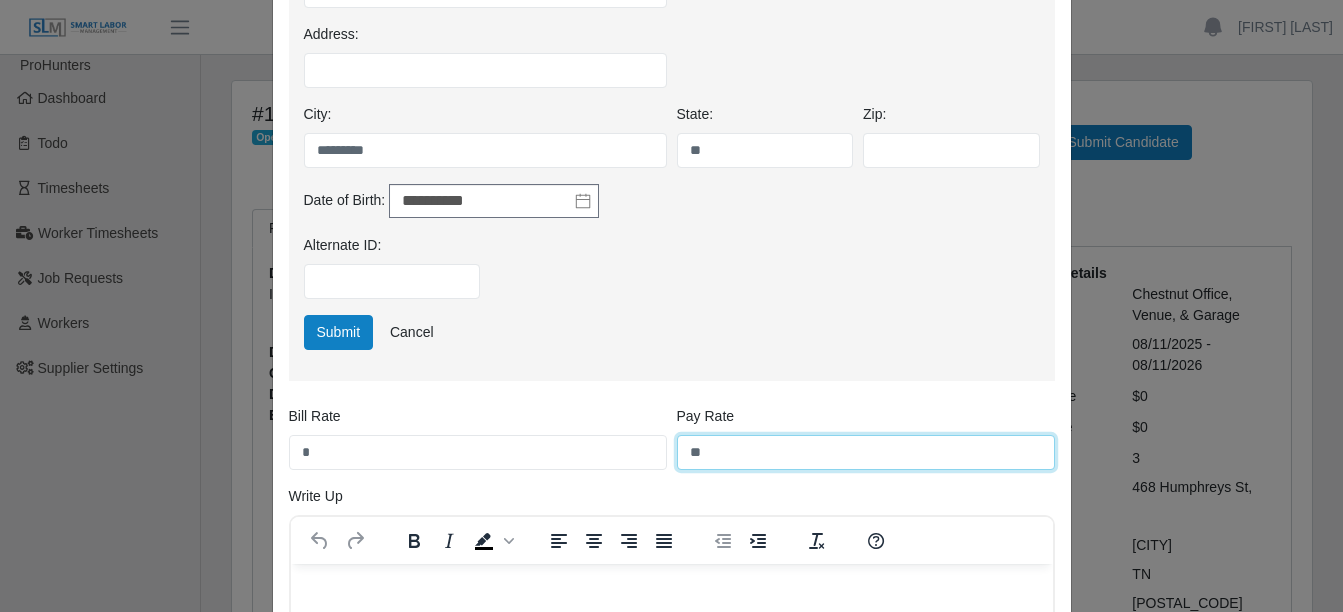 type on "**" 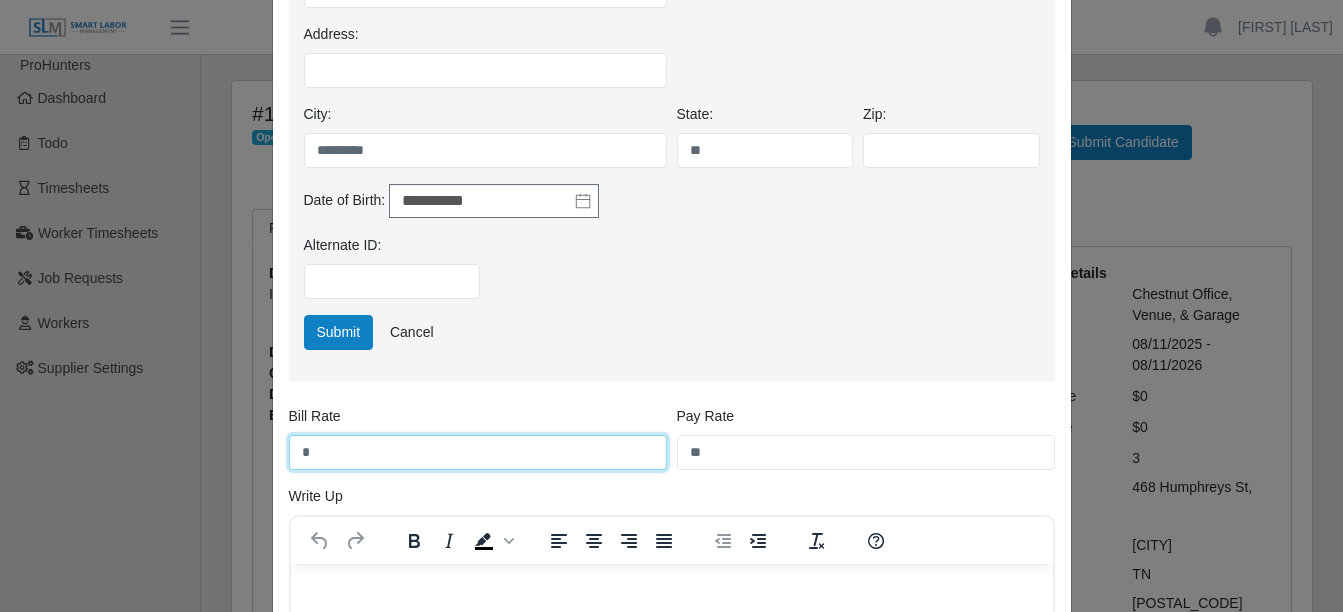click on "*" at bounding box center [478, 452] 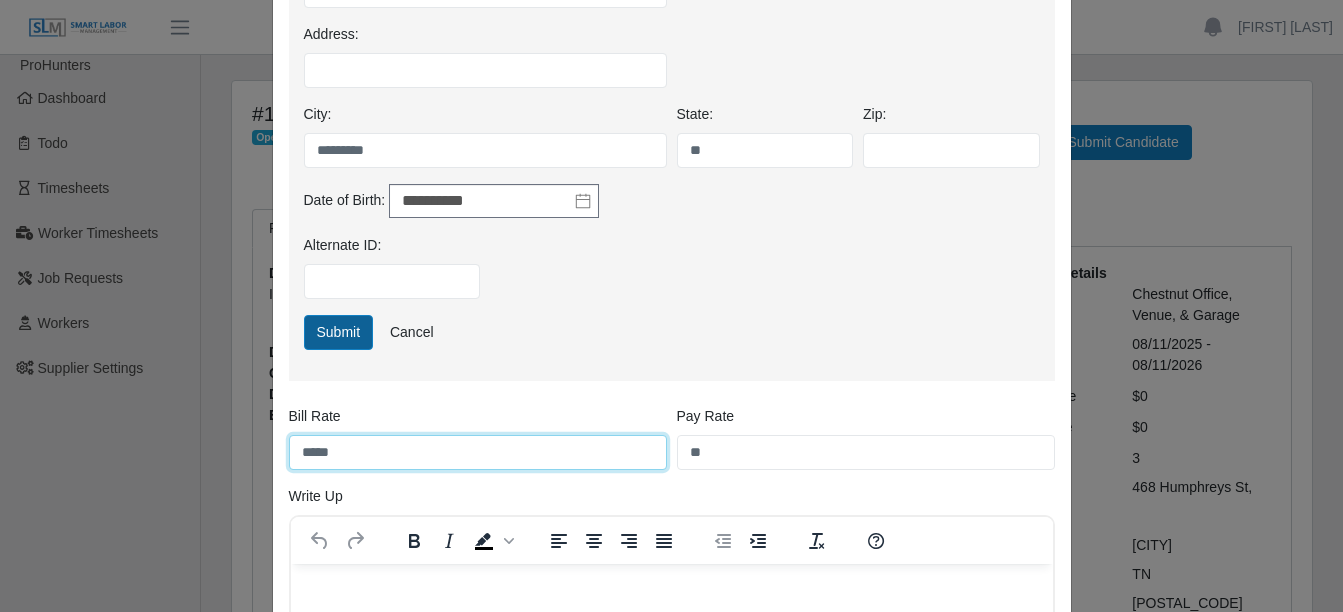 type on "*****" 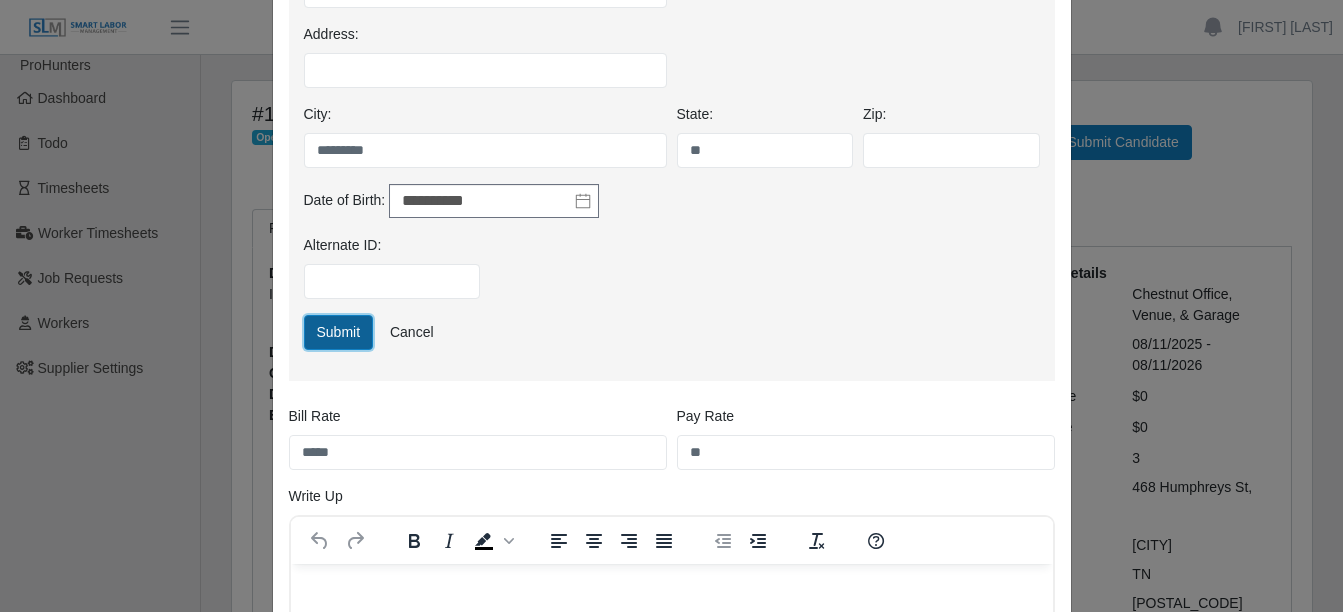 click on "Submit" at bounding box center (339, 332) 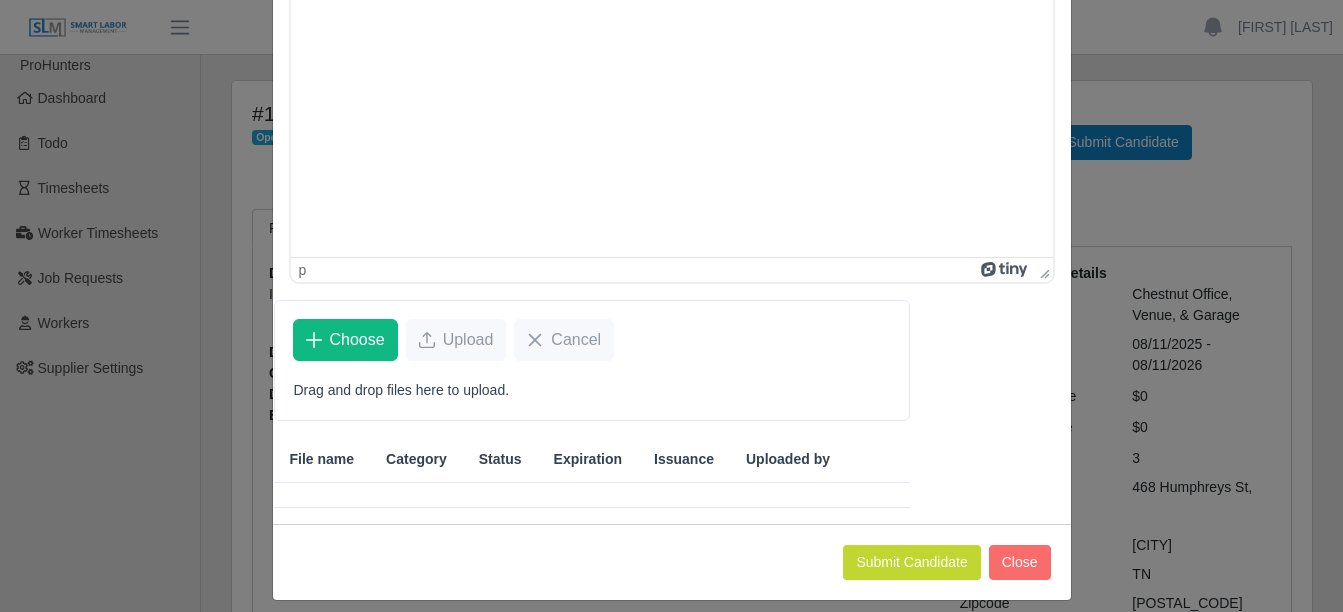 scroll, scrollTop: 448, scrollLeft: 0, axis: vertical 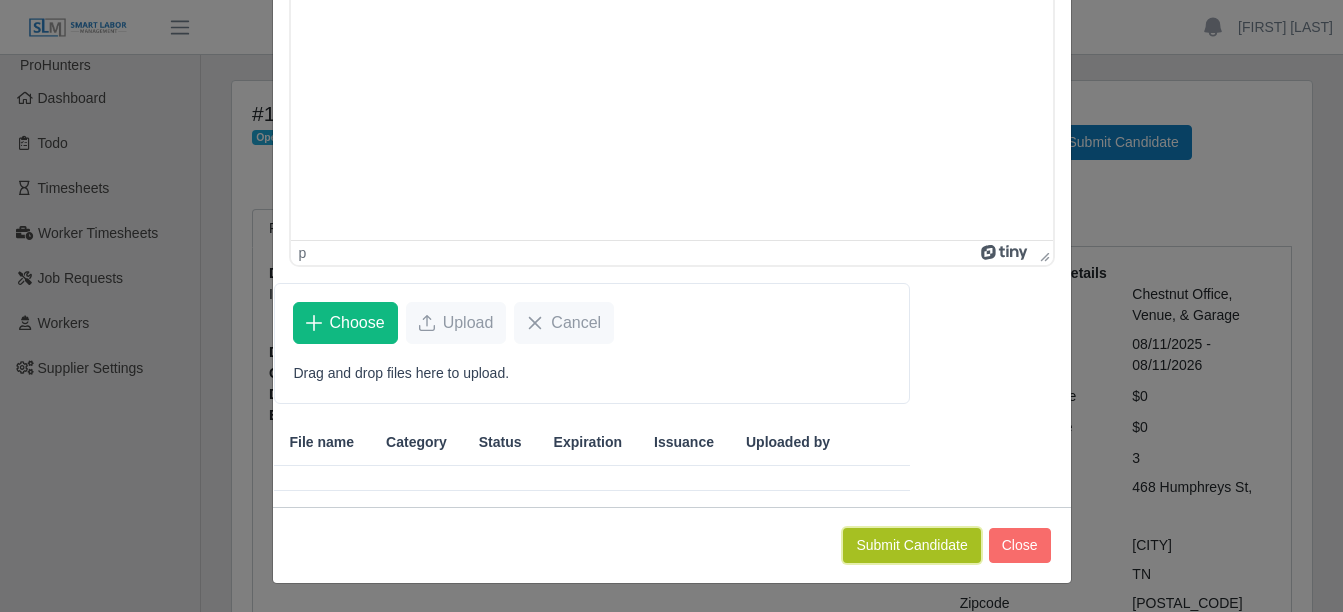 click on "Submit Candidate" 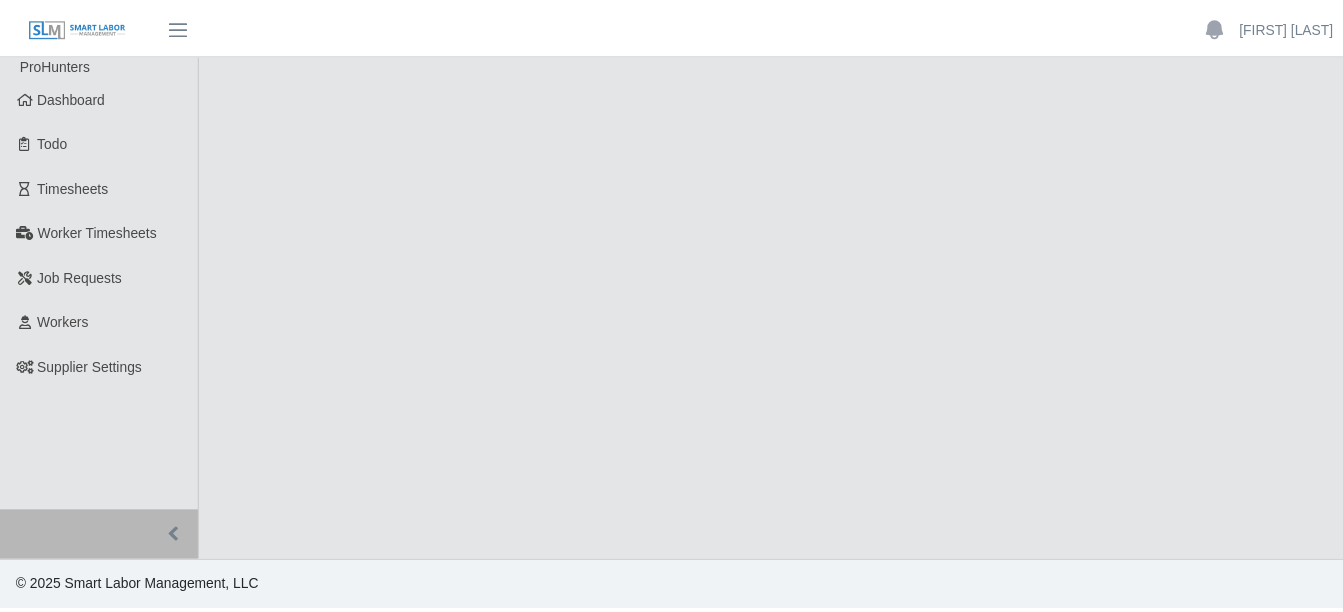 scroll, scrollTop: 0, scrollLeft: 0, axis: both 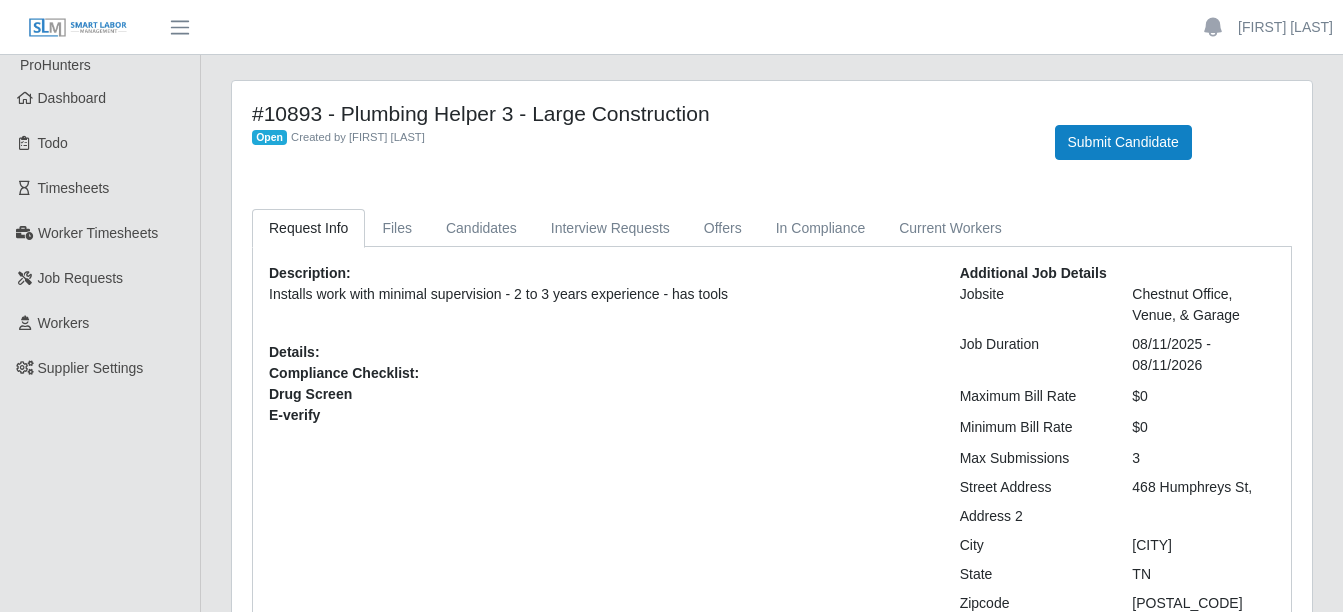 click on "Description:   Installs work with minimal supervision - 2 to 3 years experience - has tools   Details:     Compliance Checklist:   Drug Screen    E-verify" at bounding box center (599, 438) 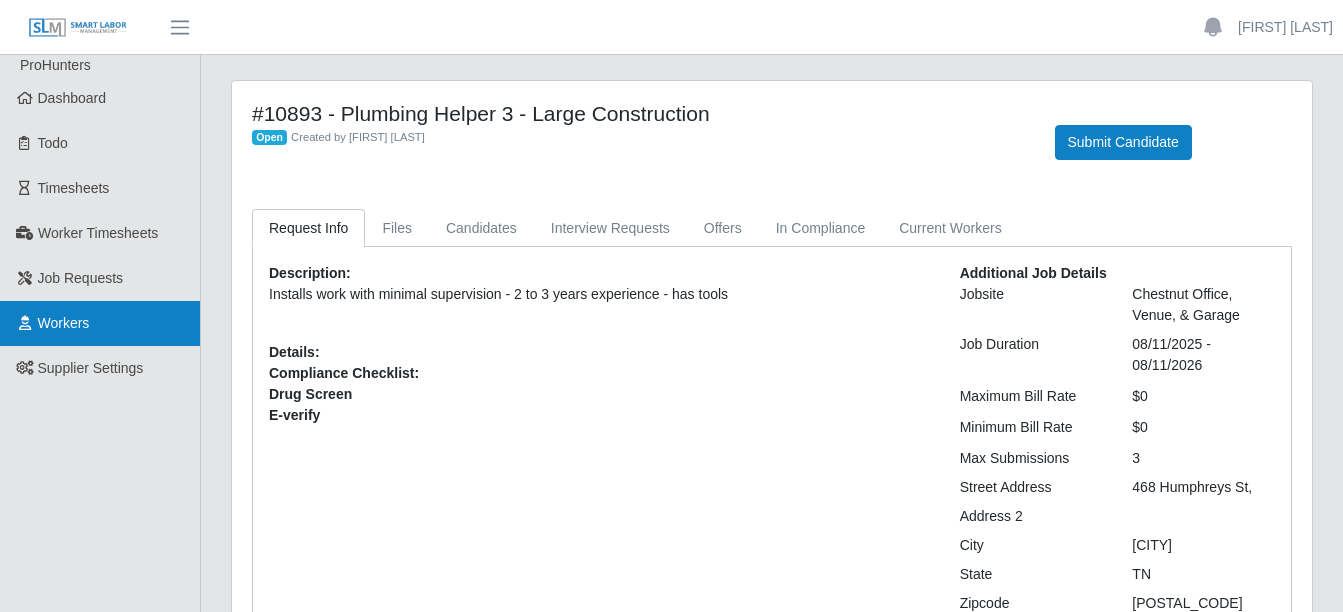 click on "Workers" at bounding box center (100, 323) 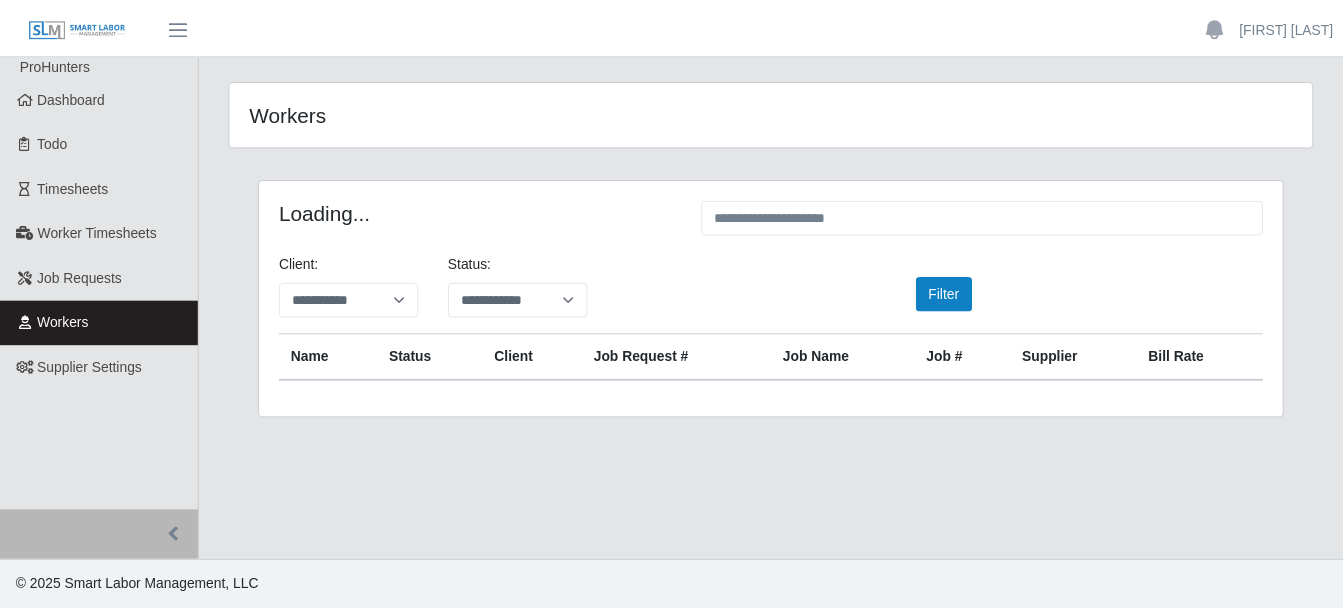 scroll, scrollTop: 0, scrollLeft: 0, axis: both 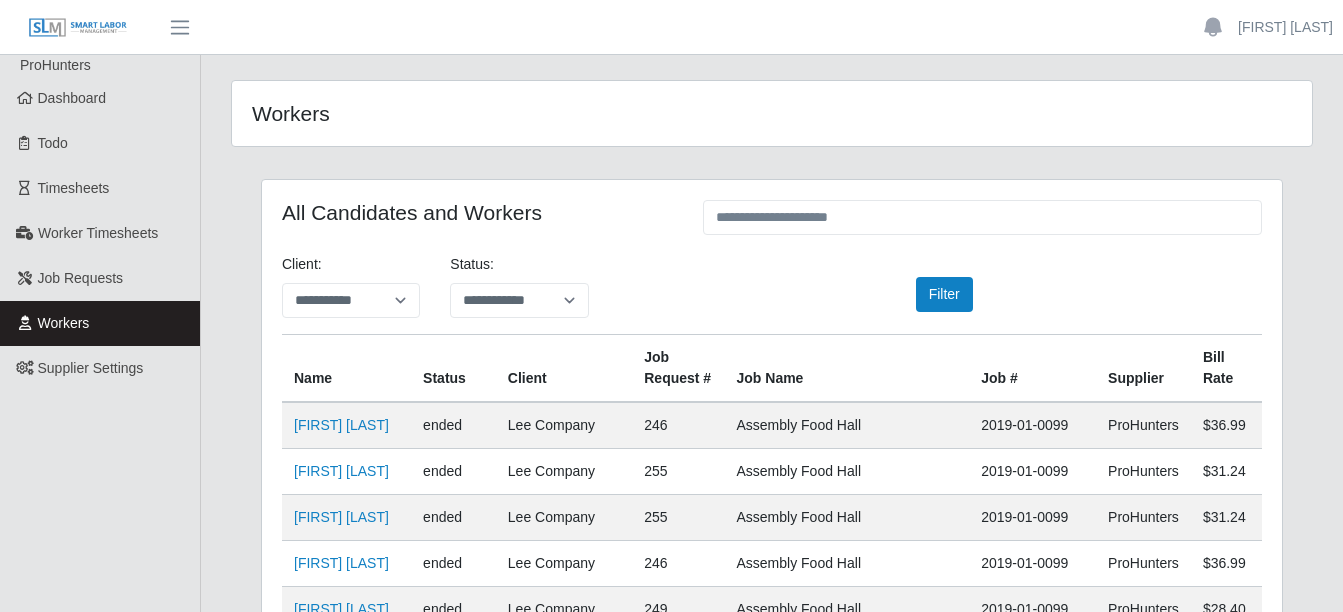 click on "**********" at bounding box center [772, 61082] 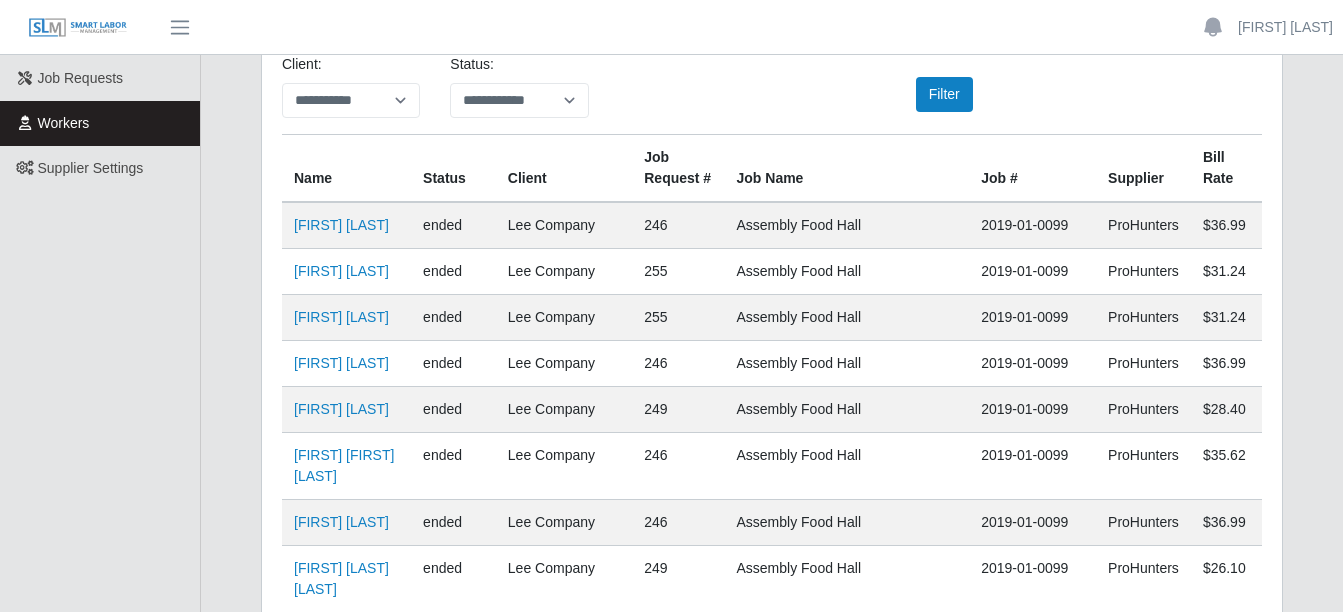 scroll, scrollTop: 0, scrollLeft: 0, axis: both 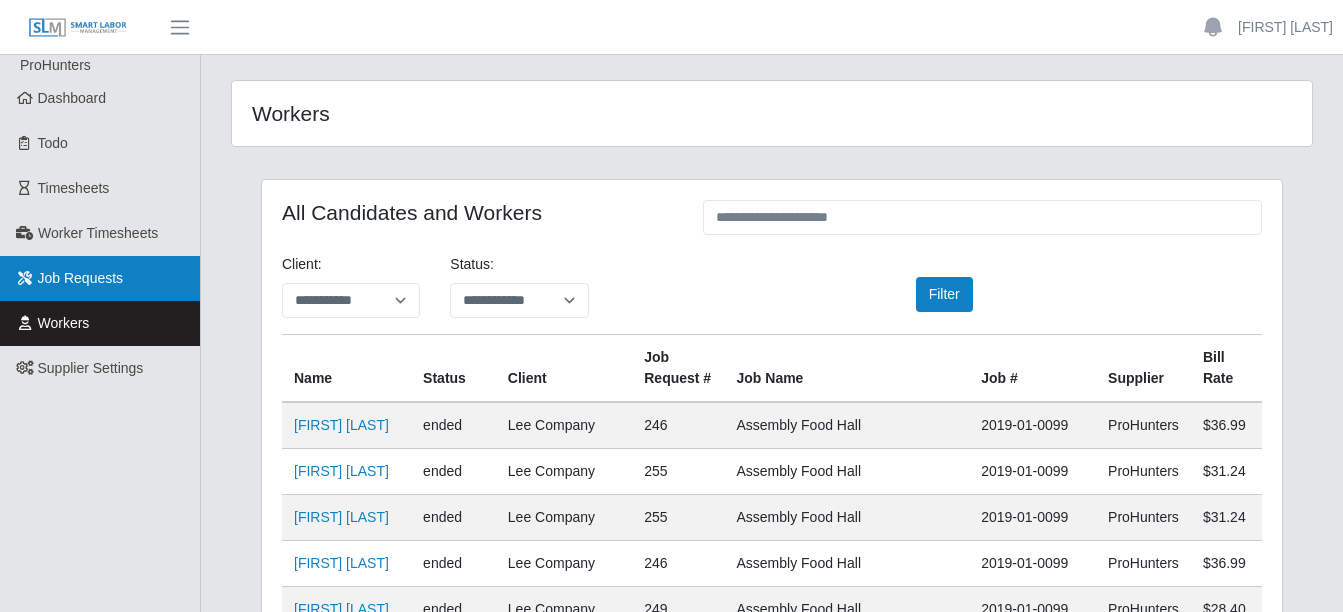 click on "Job Requests" at bounding box center (81, 278) 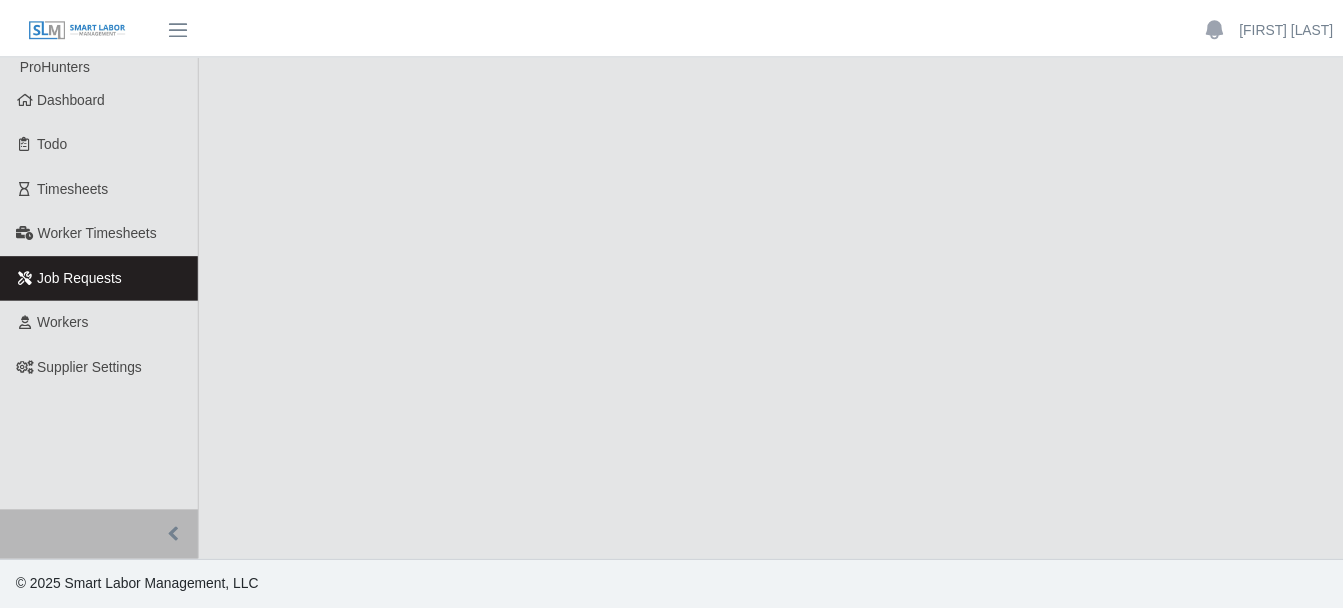 scroll, scrollTop: 0, scrollLeft: 0, axis: both 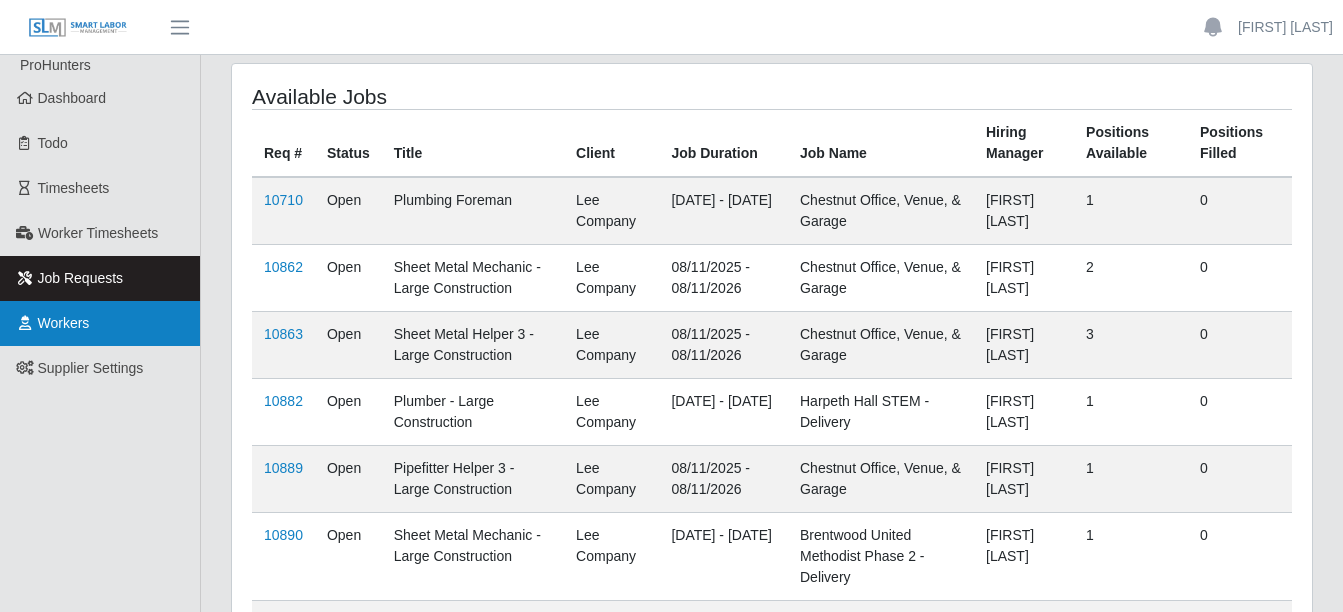 click on "Workers" at bounding box center [64, 323] 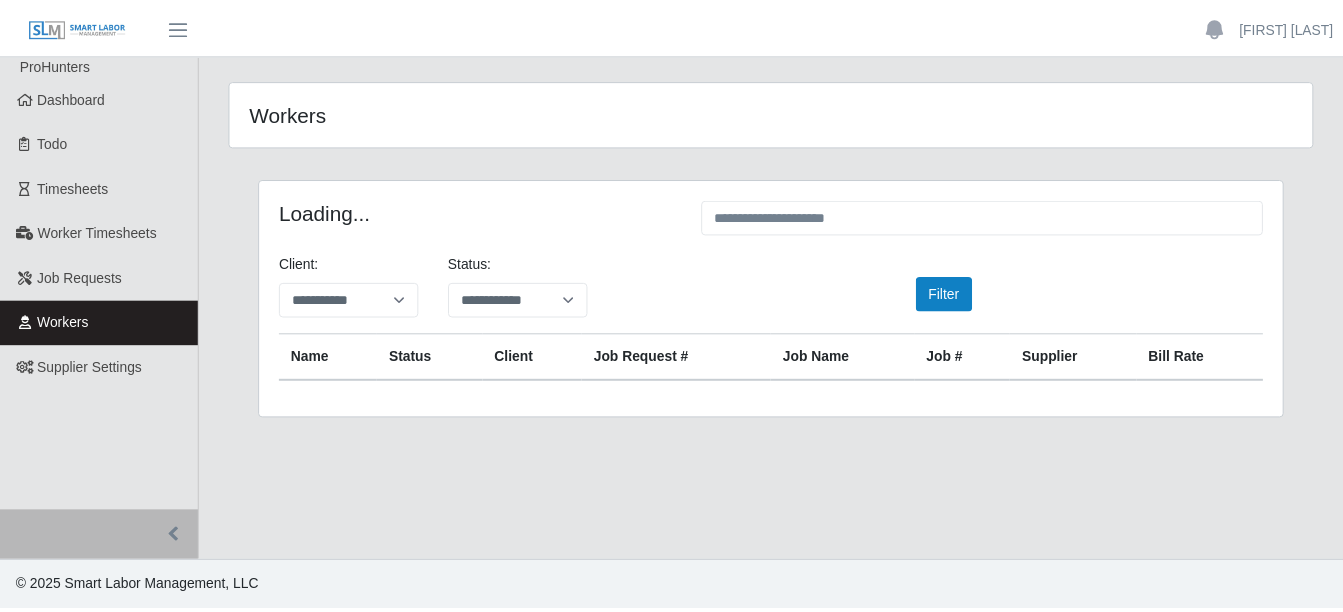 scroll, scrollTop: 0, scrollLeft: 0, axis: both 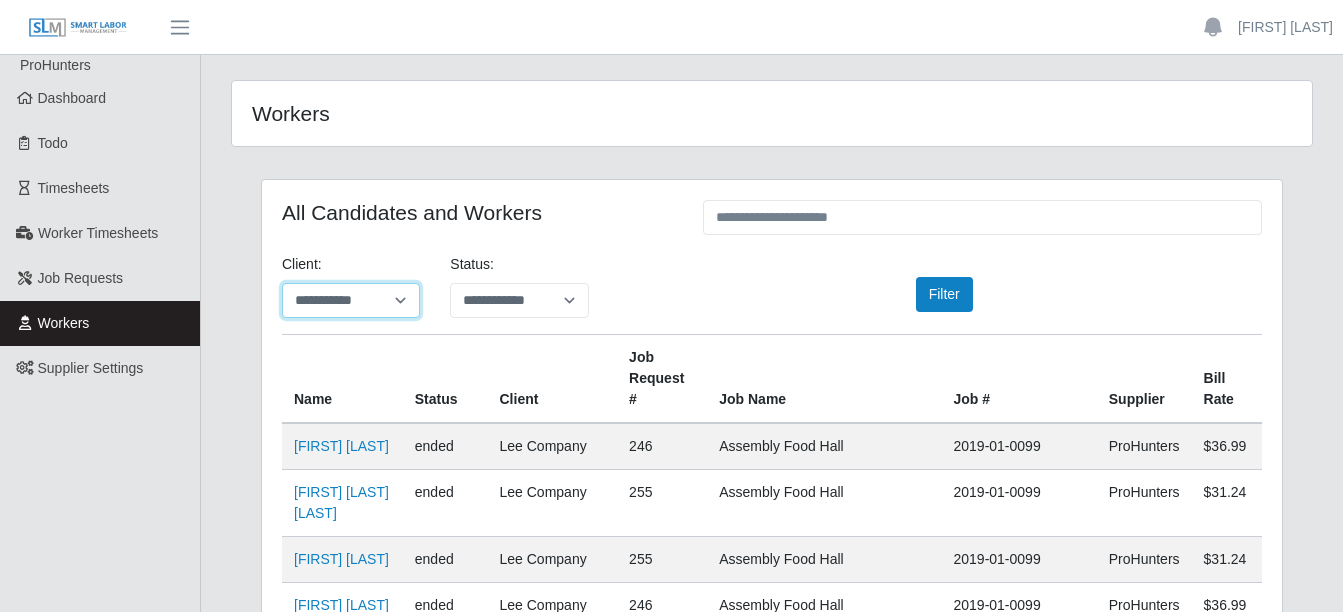 click on "**********" at bounding box center (351, 300) 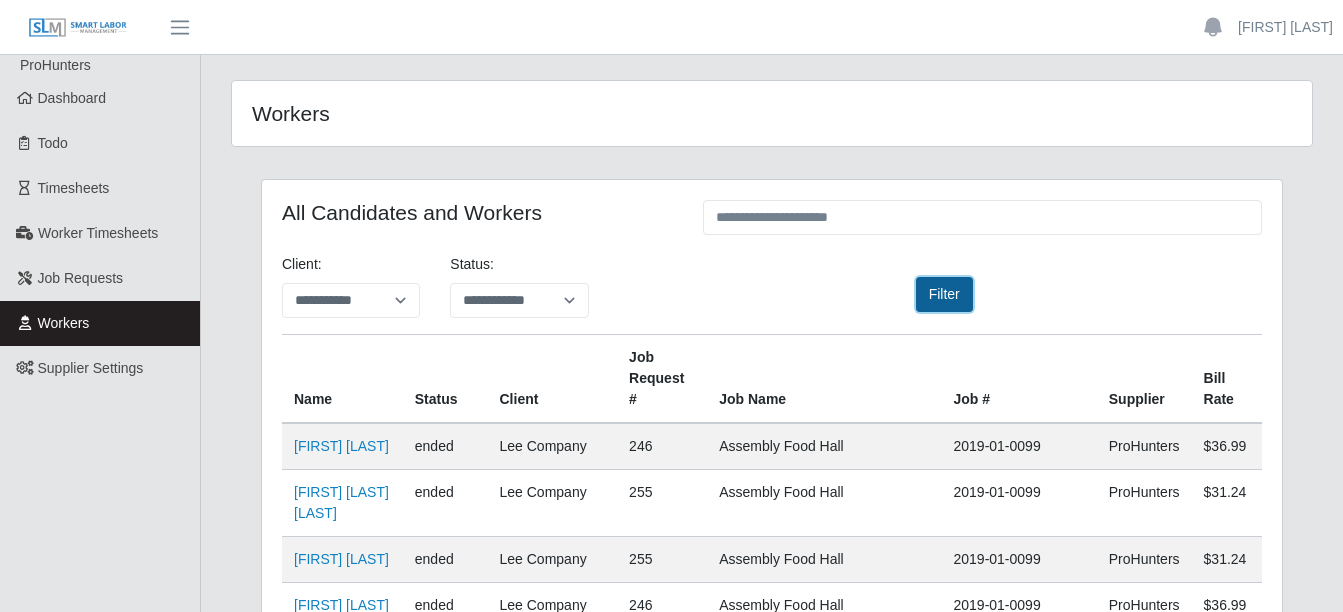 click on "Filter" at bounding box center [944, 294] 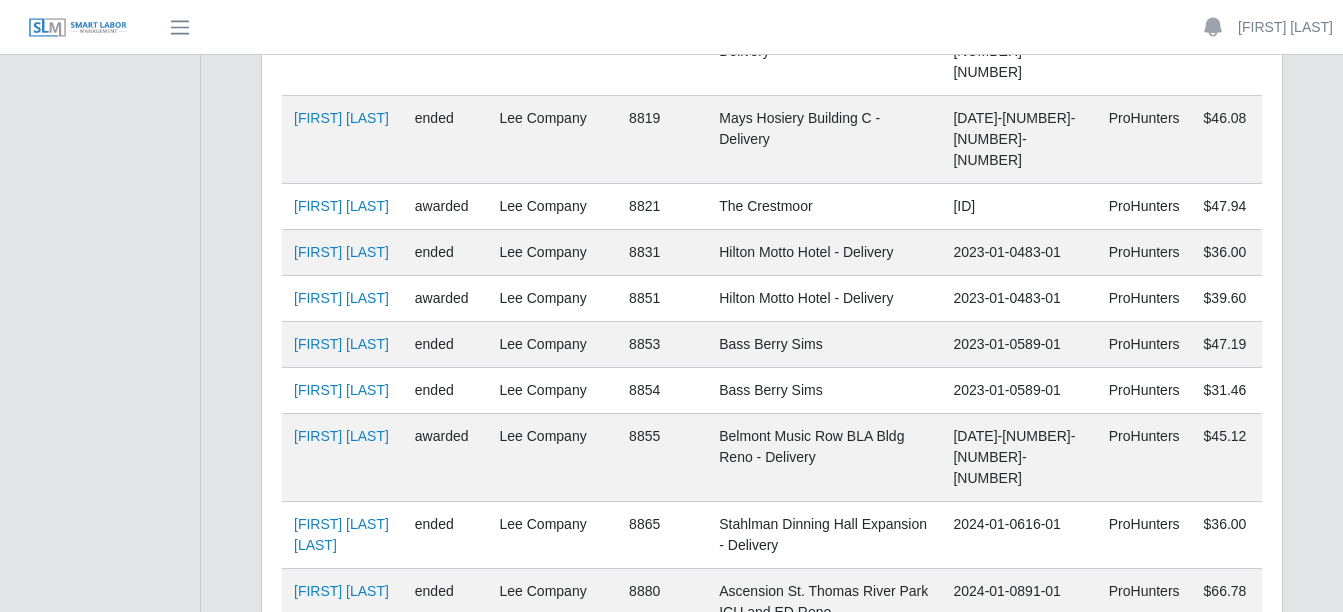 scroll, scrollTop: 129320, scrollLeft: 0, axis: vertical 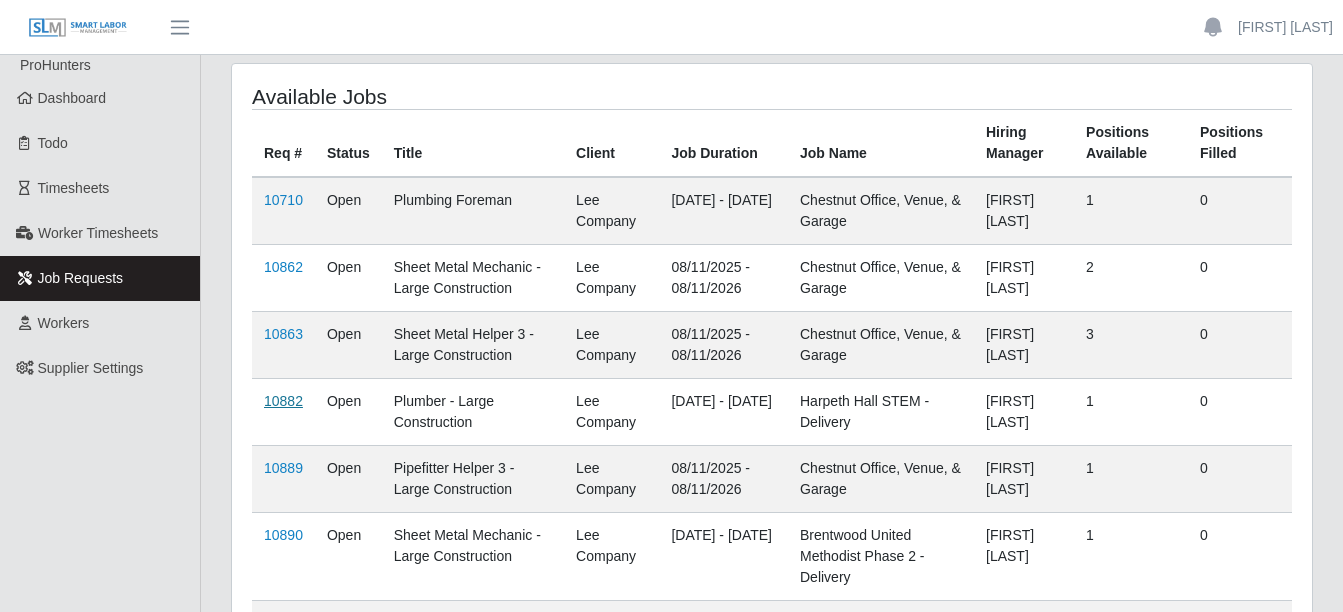 click on "10882" at bounding box center (283, 401) 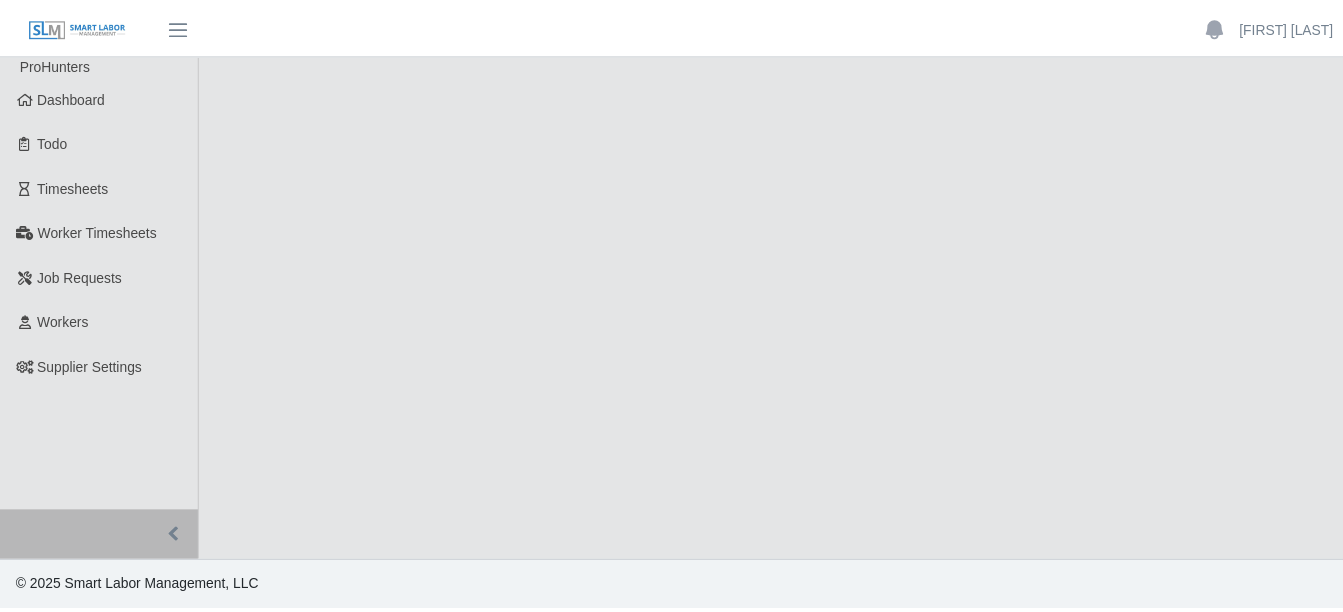 scroll, scrollTop: 0, scrollLeft: 0, axis: both 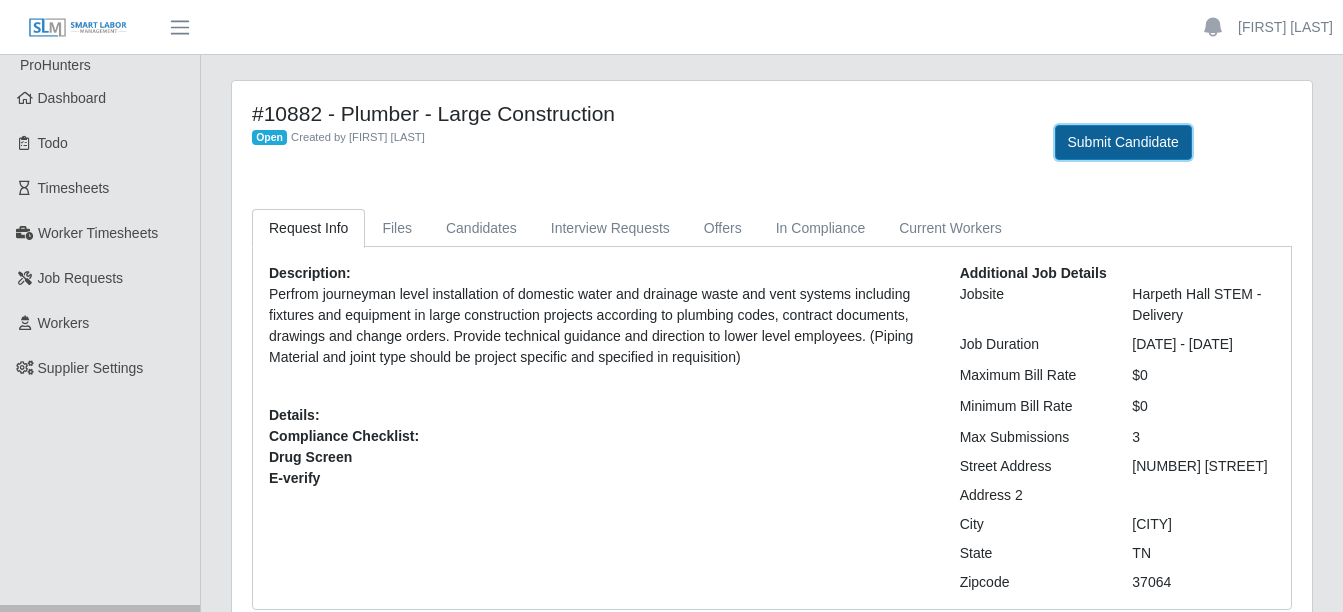 click on "Submit Candidate" at bounding box center [1123, 142] 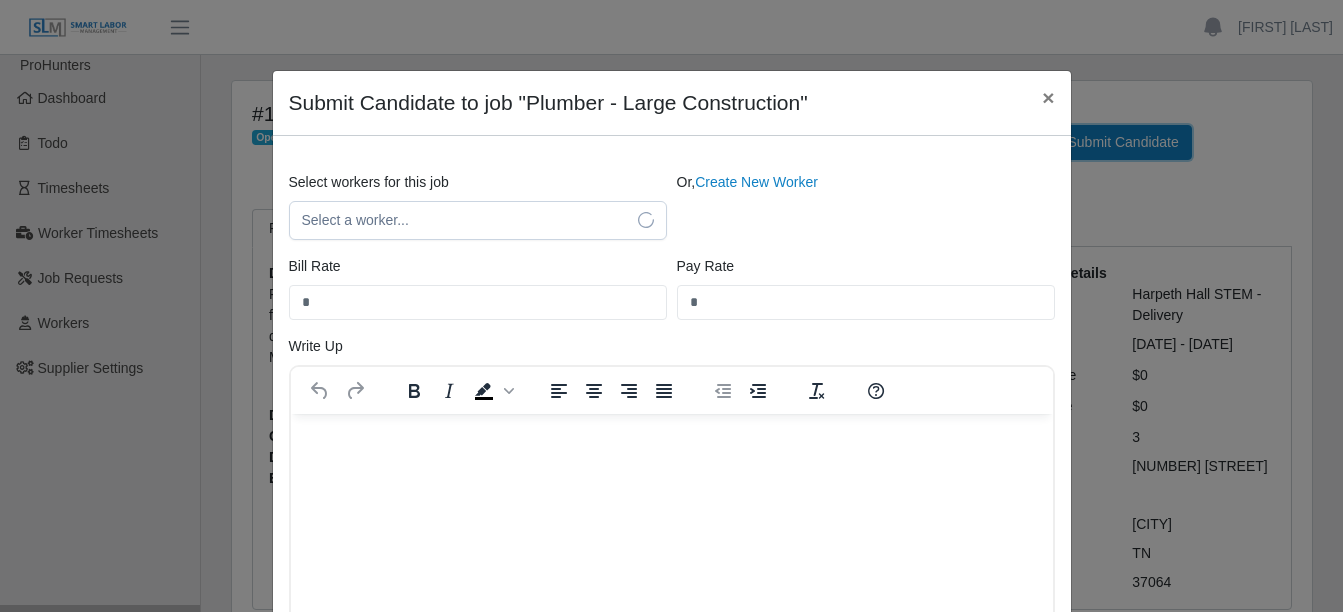 scroll, scrollTop: 0, scrollLeft: 0, axis: both 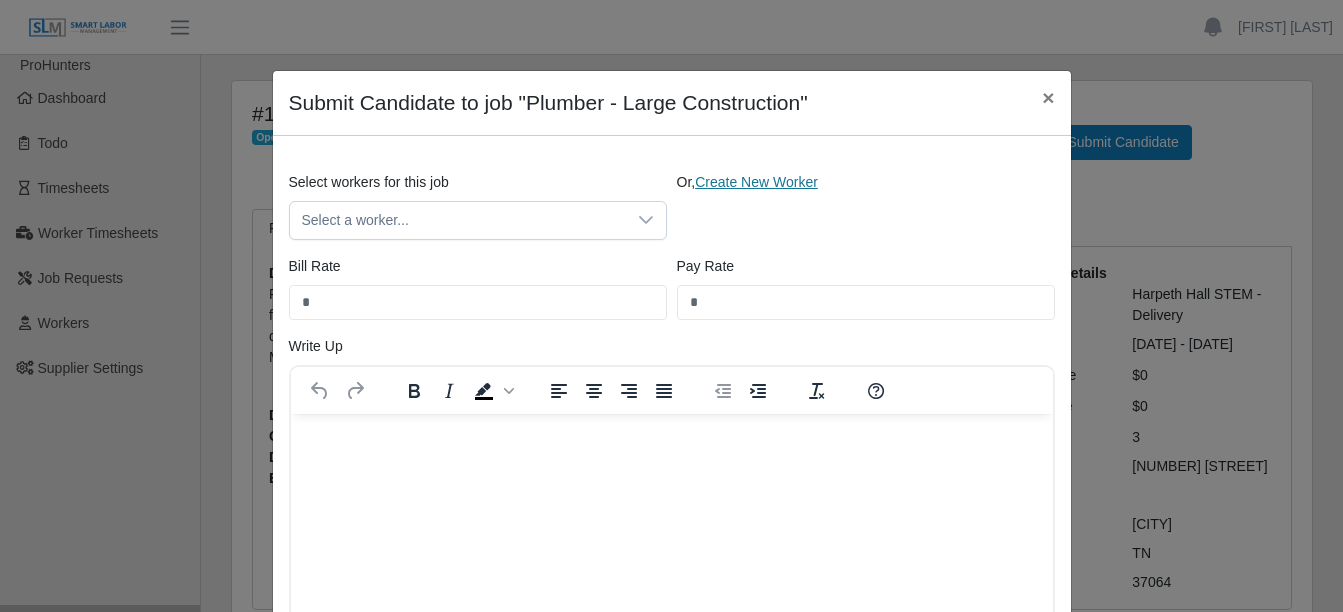 click on "Create New Worker" at bounding box center [756, 182] 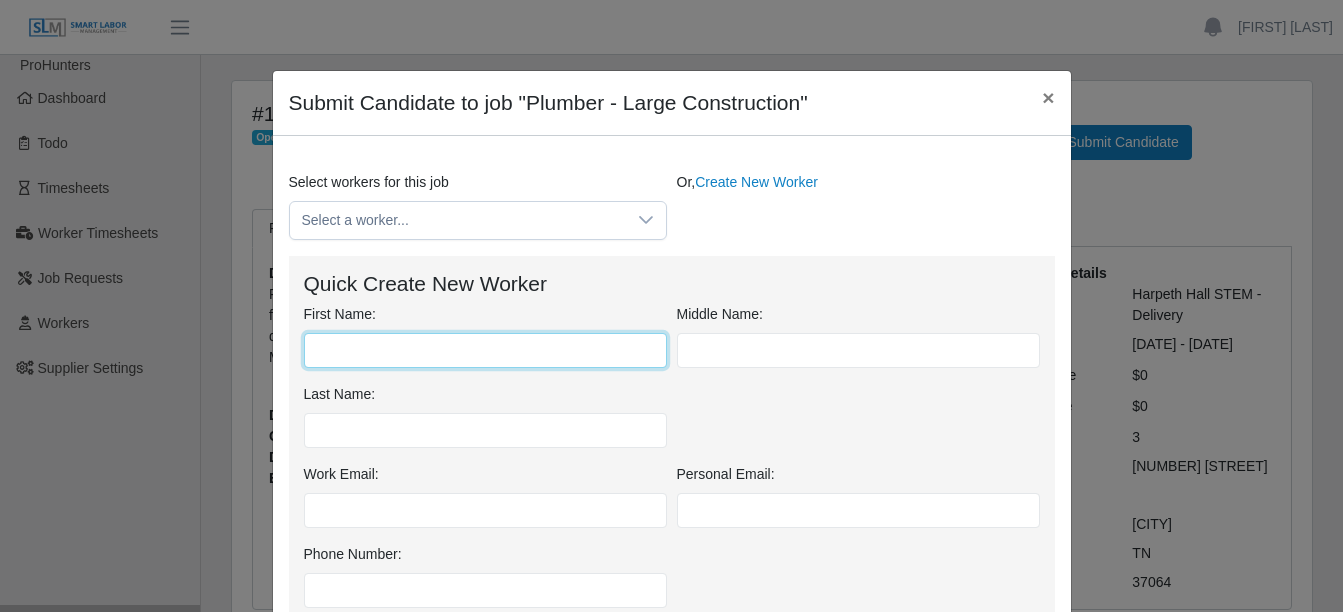 click on "First Name:" at bounding box center (485, 350) 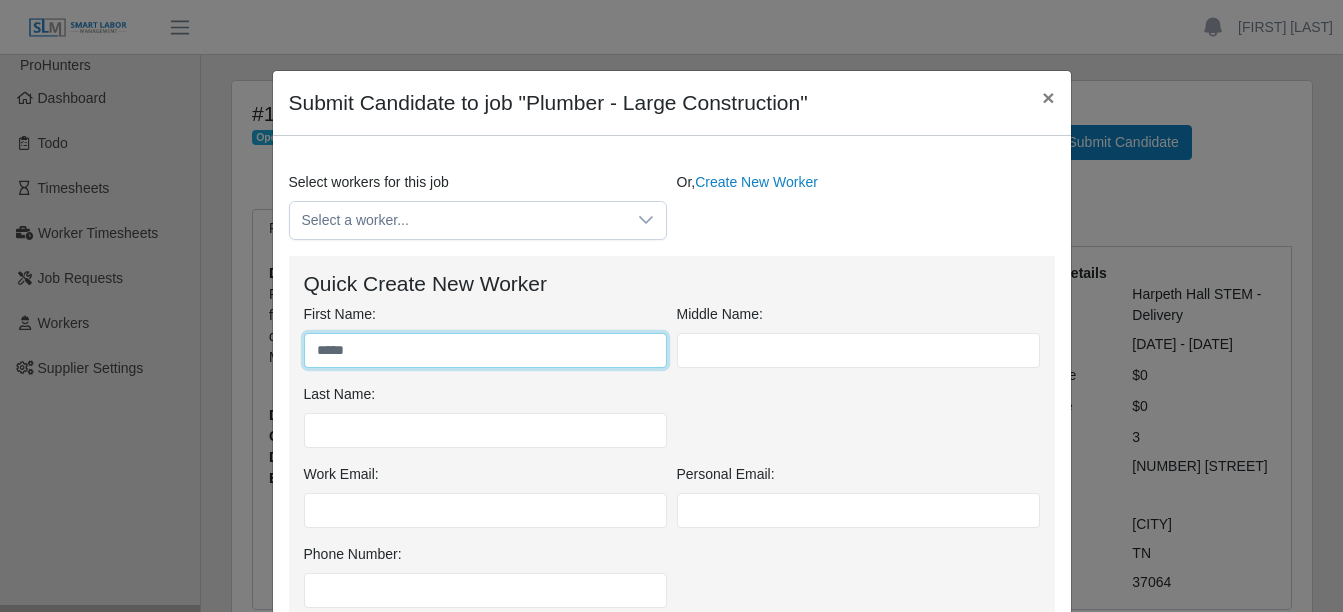 type on "*****" 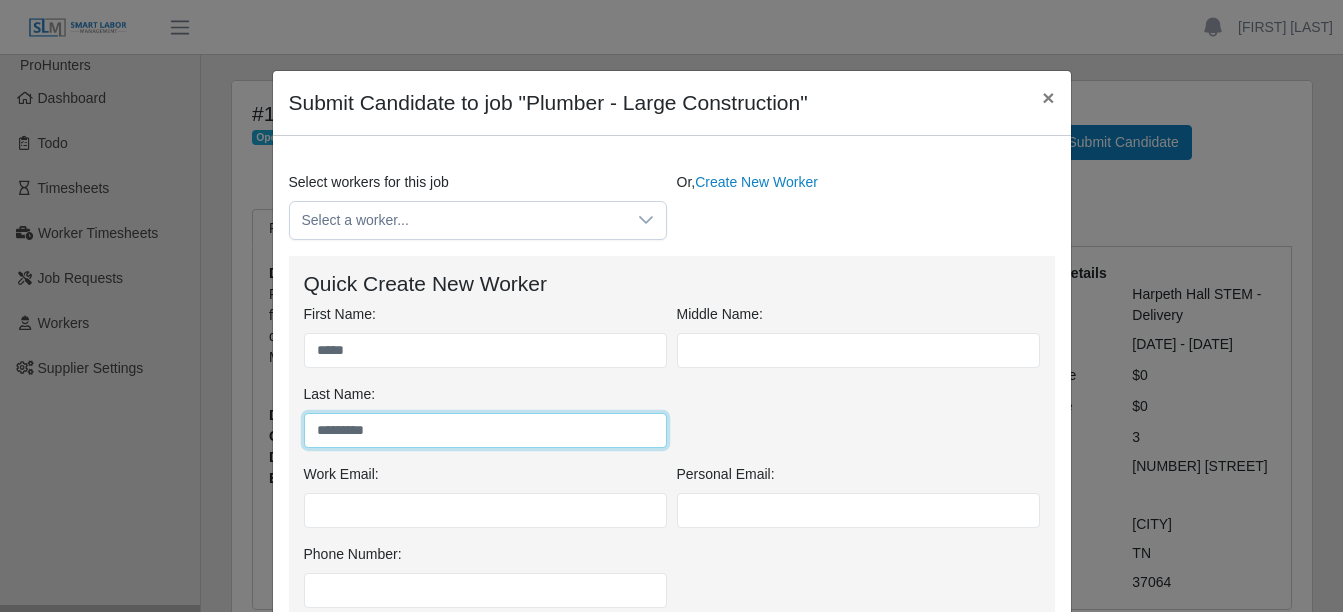 type on "*********" 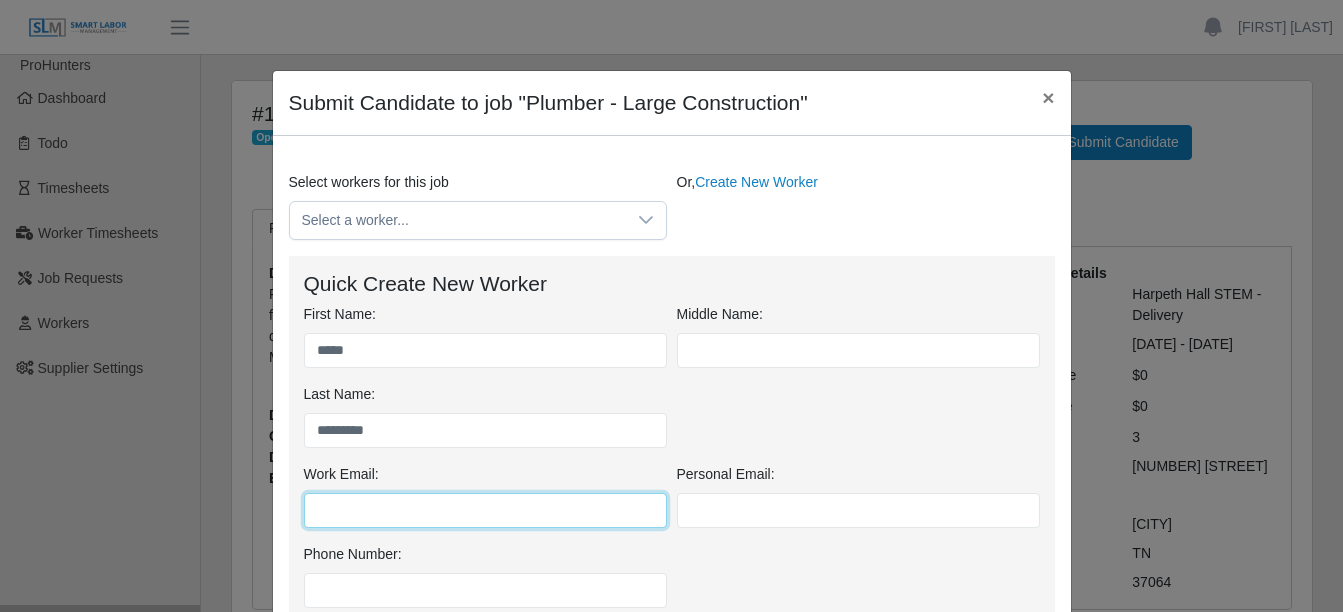 click on "Work Email:" at bounding box center [485, 510] 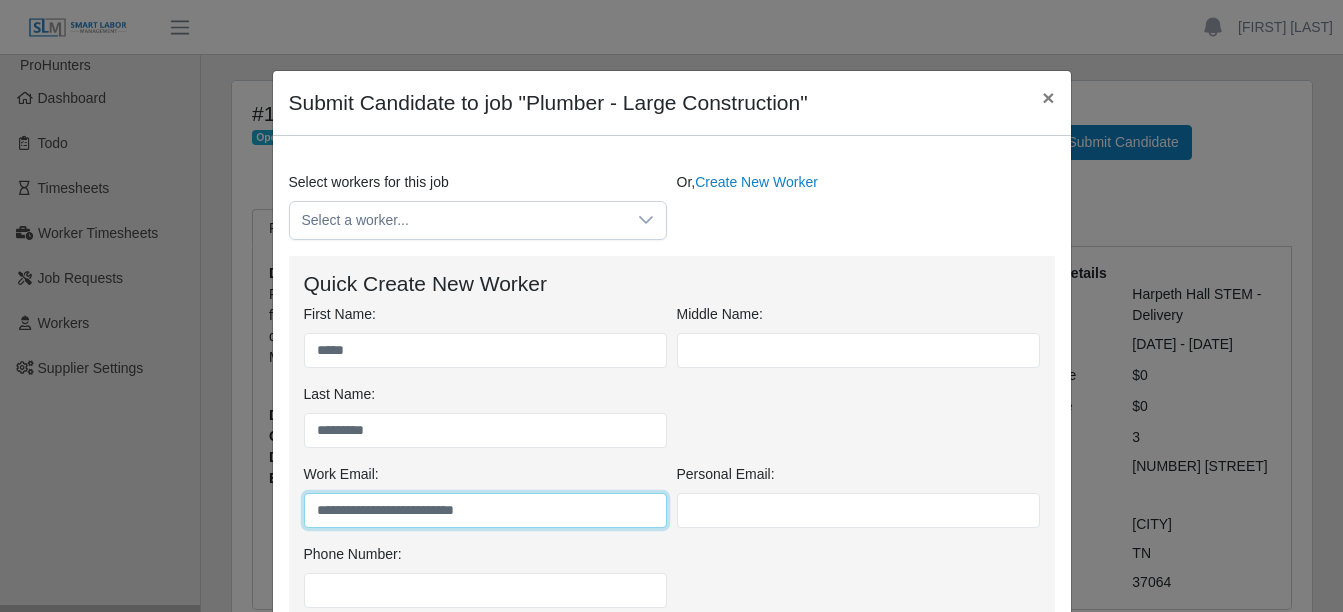 scroll, scrollTop: 100, scrollLeft: 0, axis: vertical 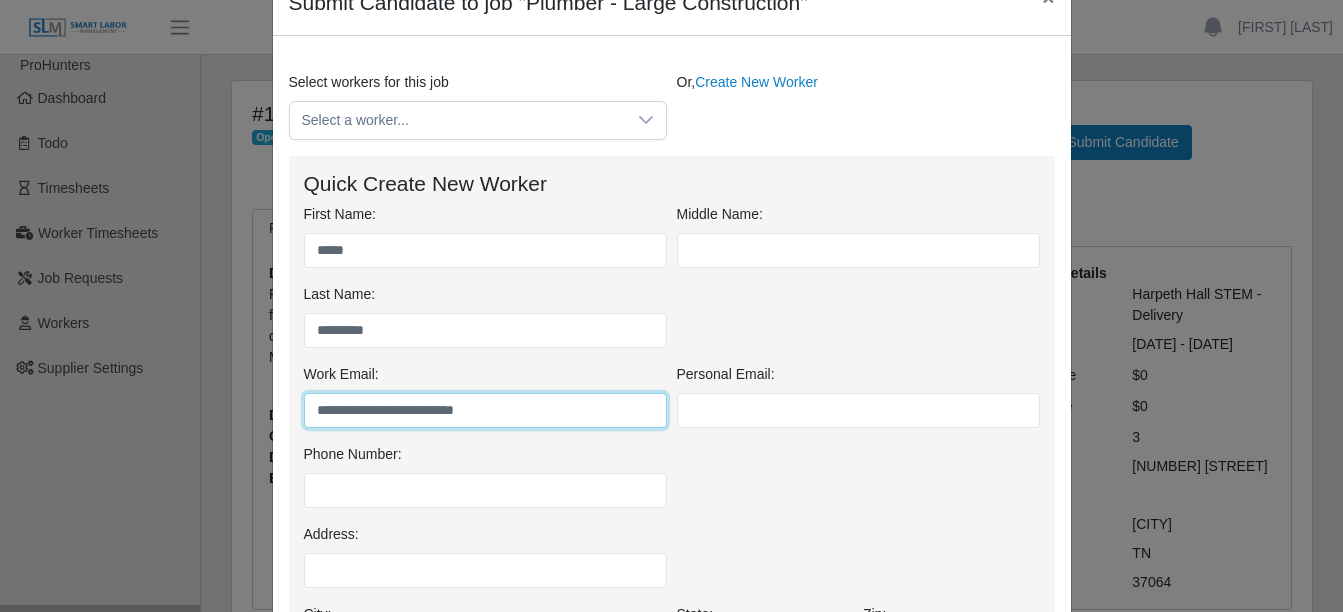 type on "**********" 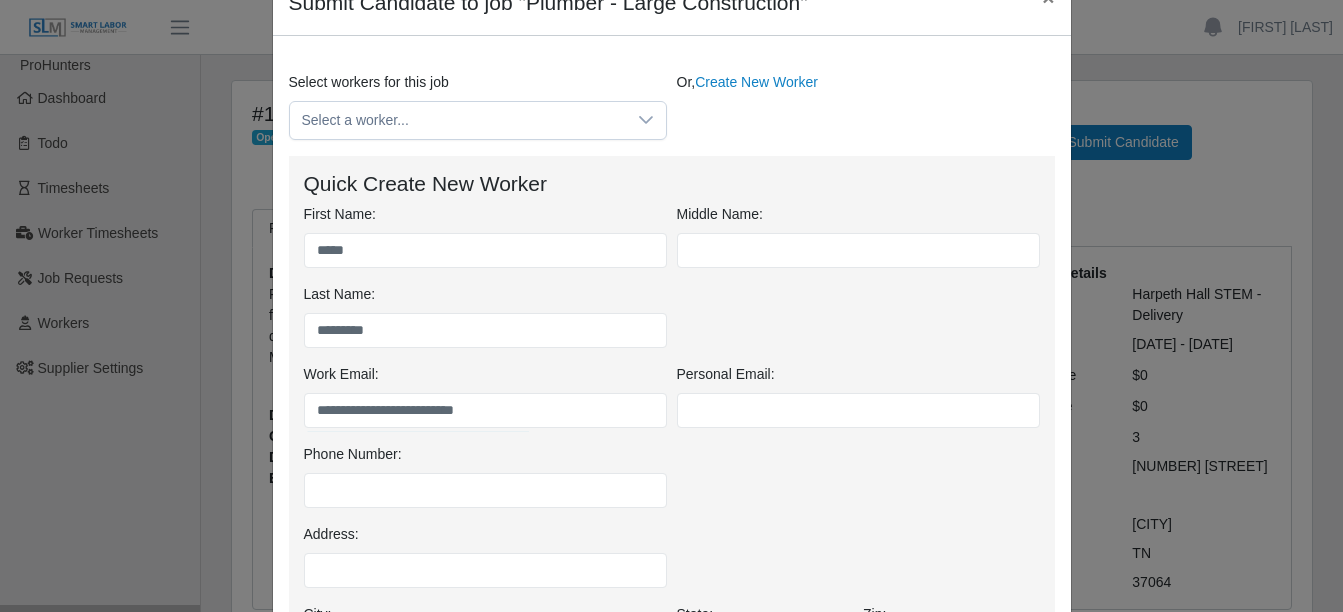 click on "Phone Number:" at bounding box center (485, 476) 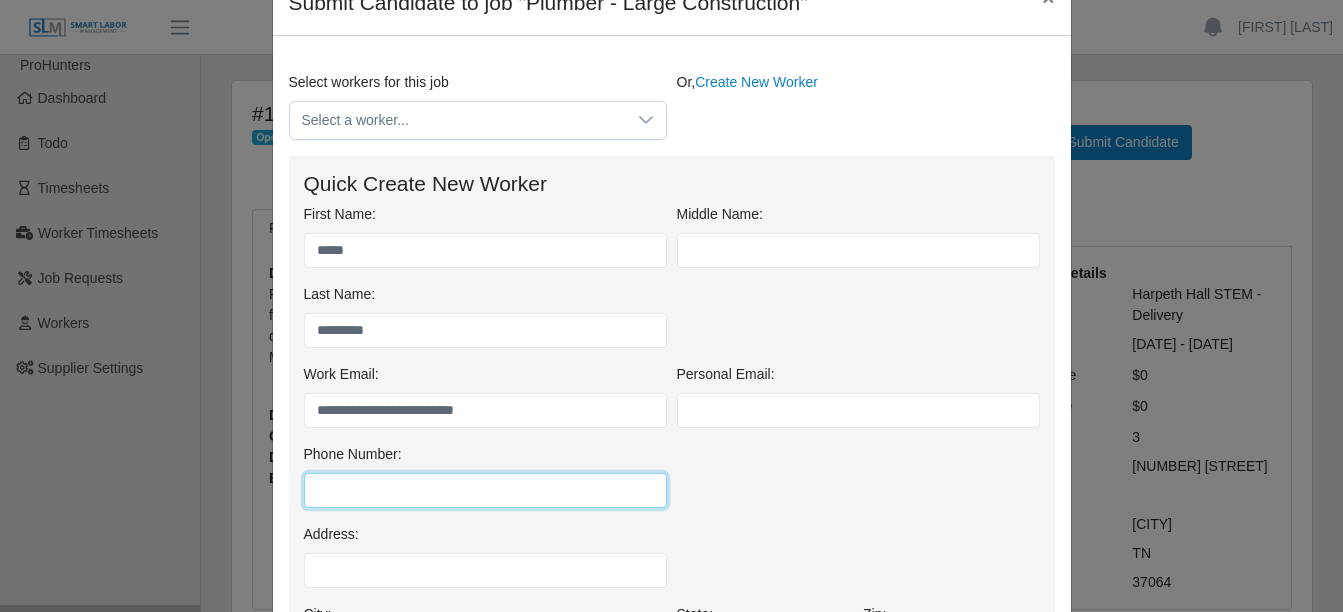 click on "Phone Number:" at bounding box center [485, 490] 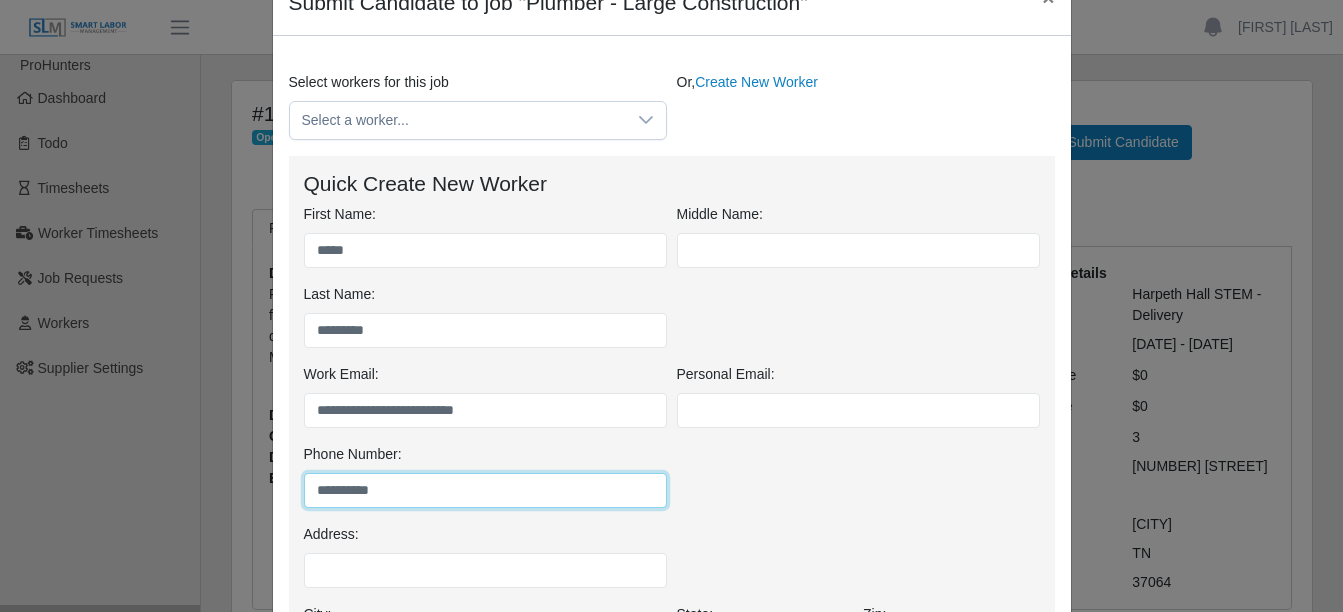 click on "**********" at bounding box center [485, 490] 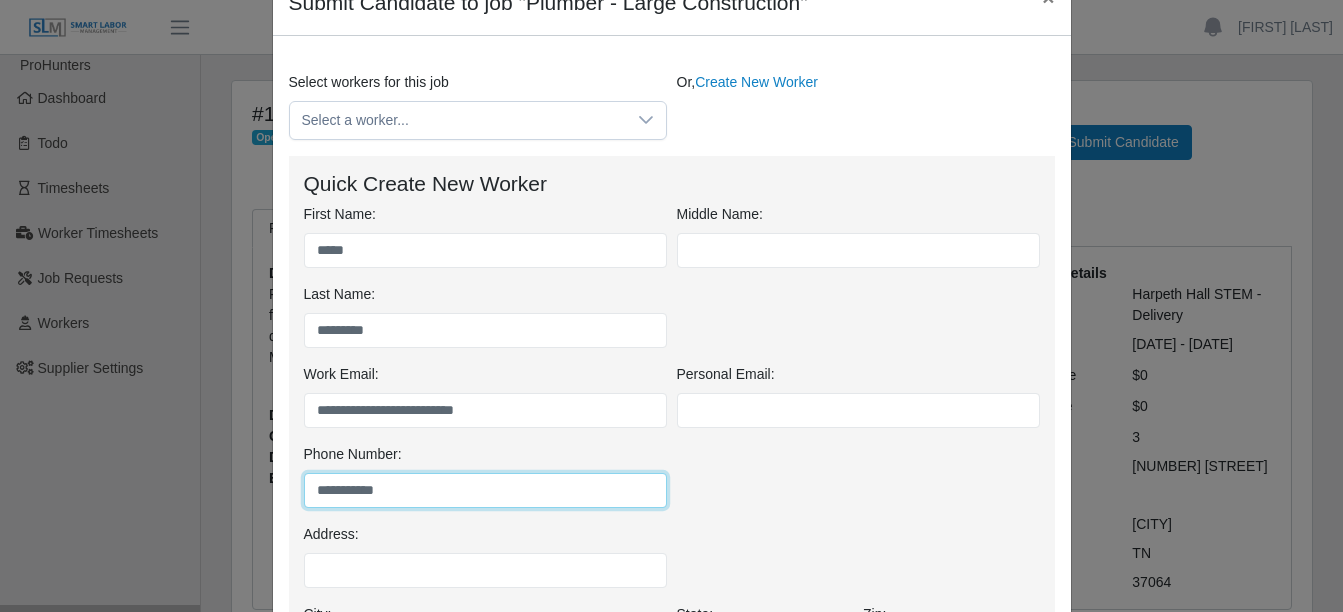 click on "**********" at bounding box center (485, 490) 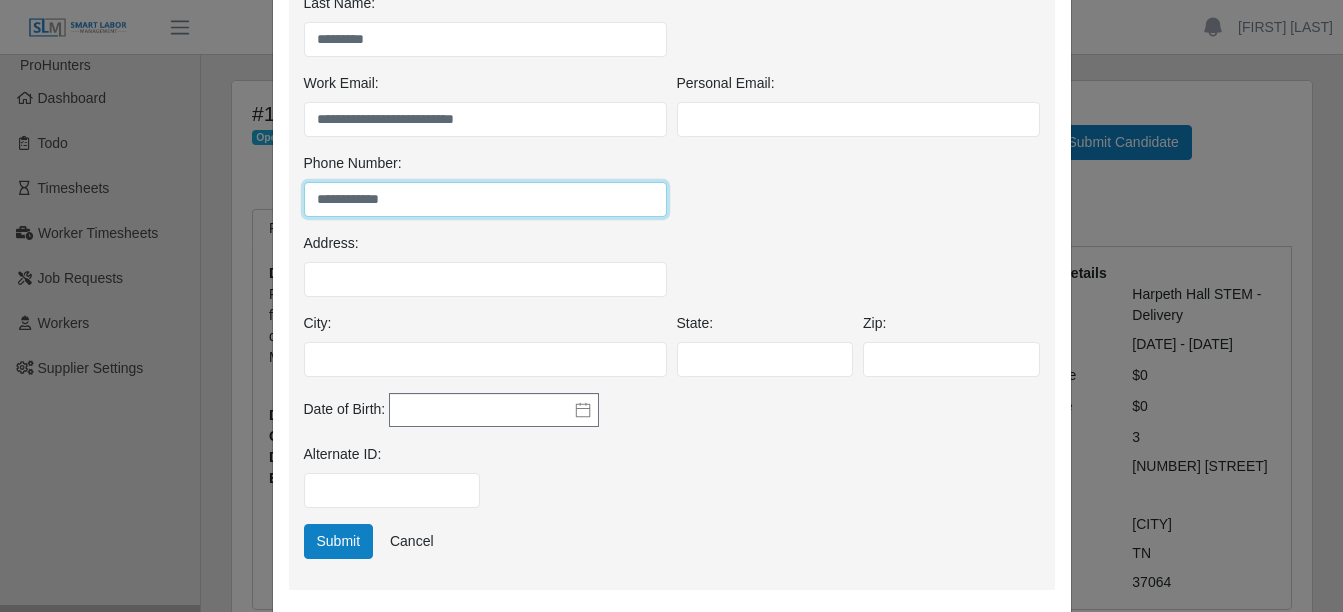 scroll, scrollTop: 400, scrollLeft: 0, axis: vertical 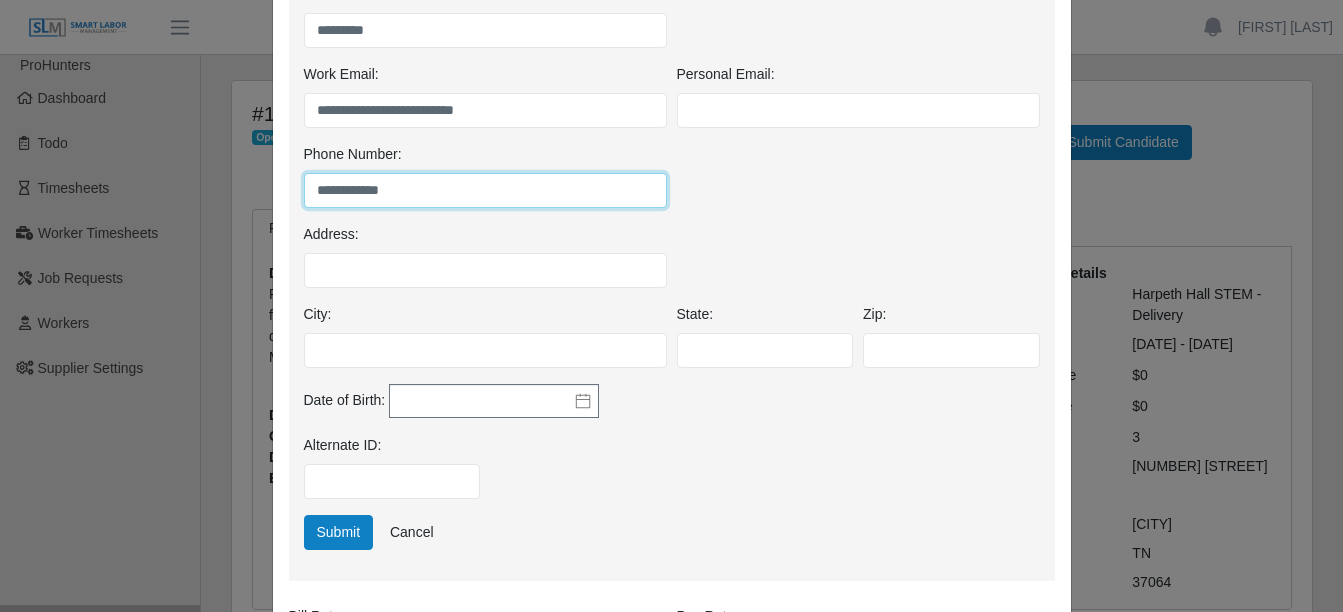 type on "**********" 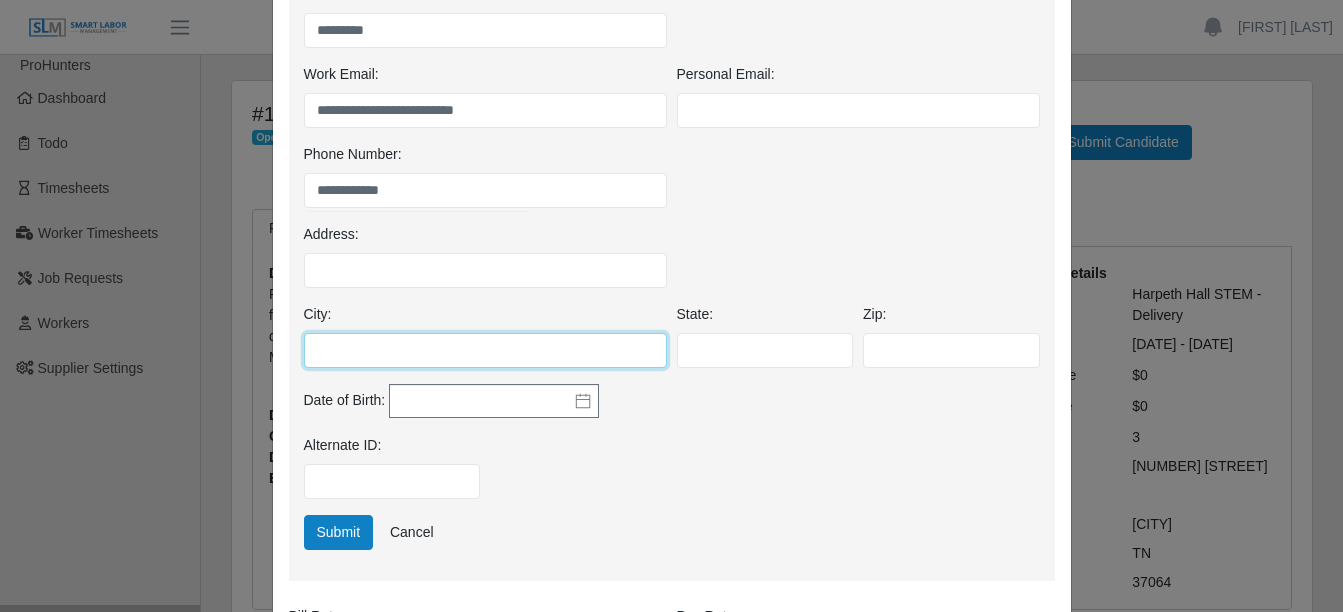 click on "City:" at bounding box center [485, 350] 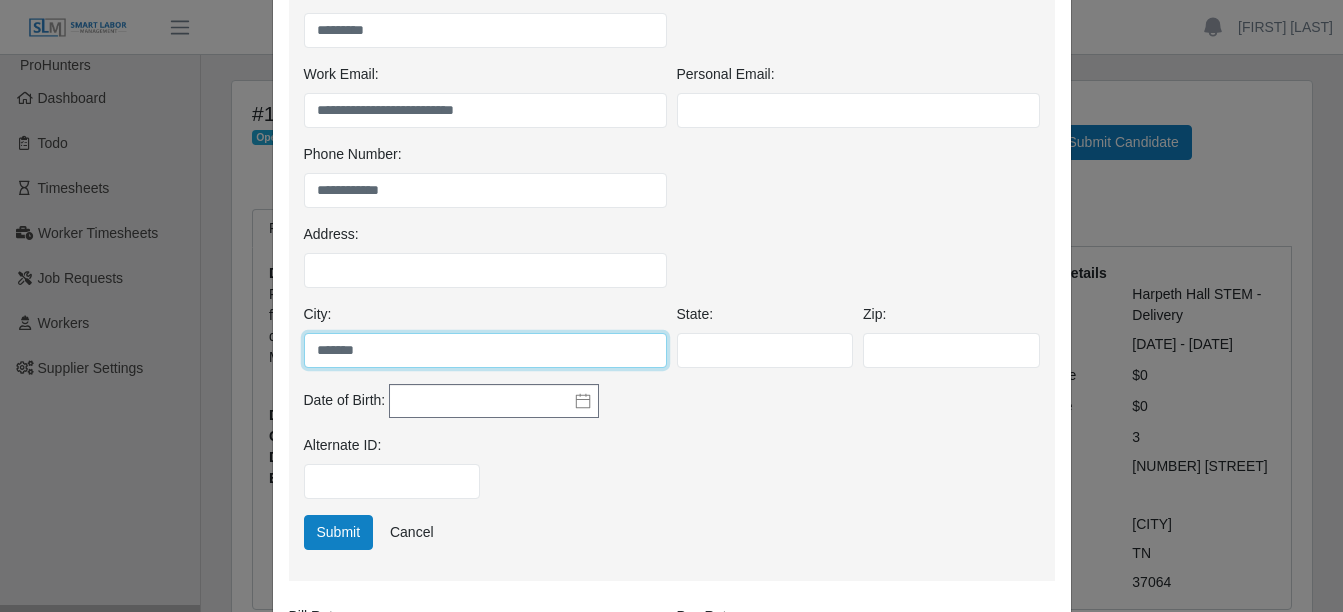 type on "*******" 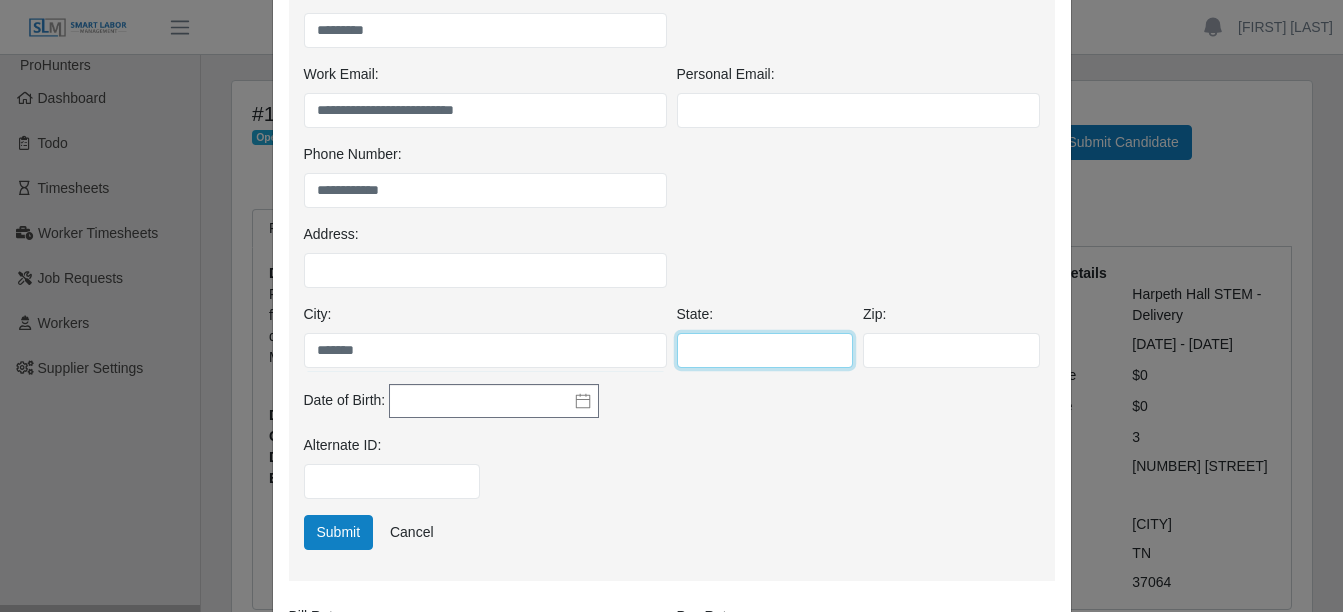 type on "*" 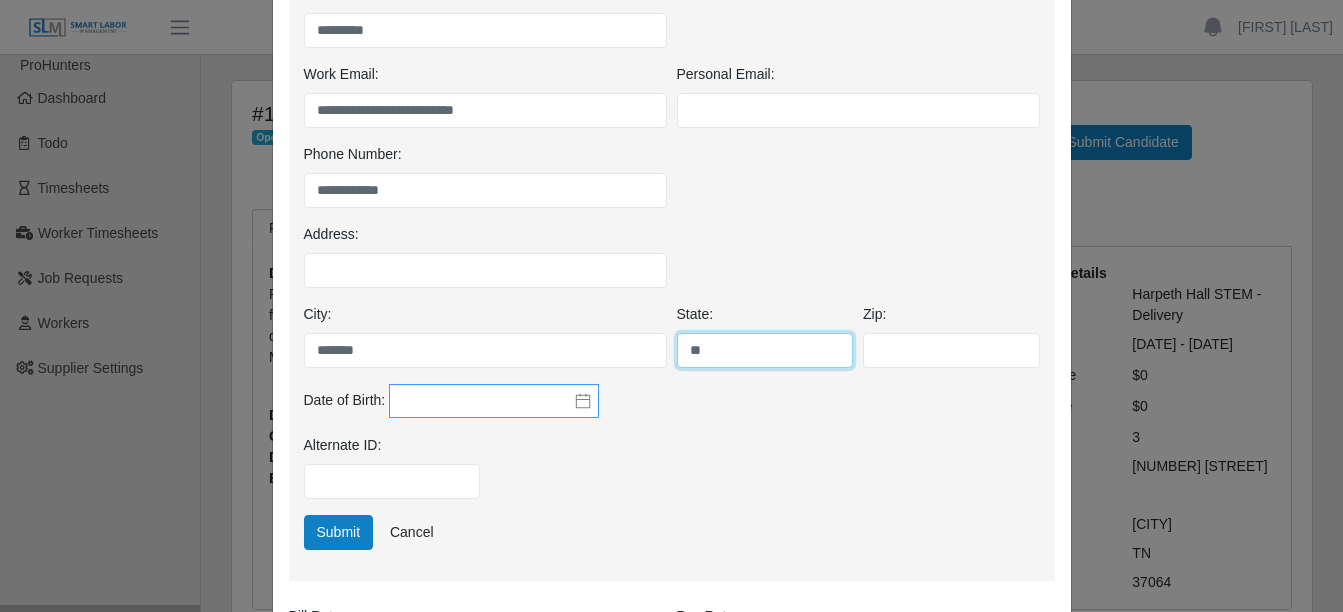 type on "**" 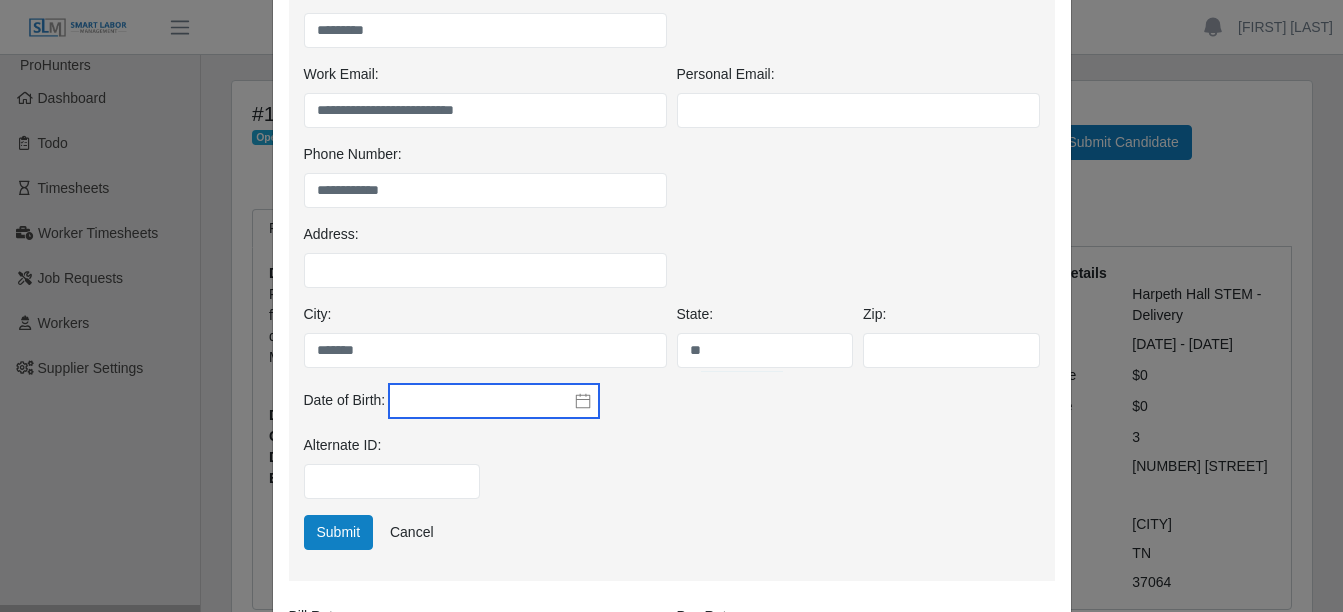 click at bounding box center (494, 401) 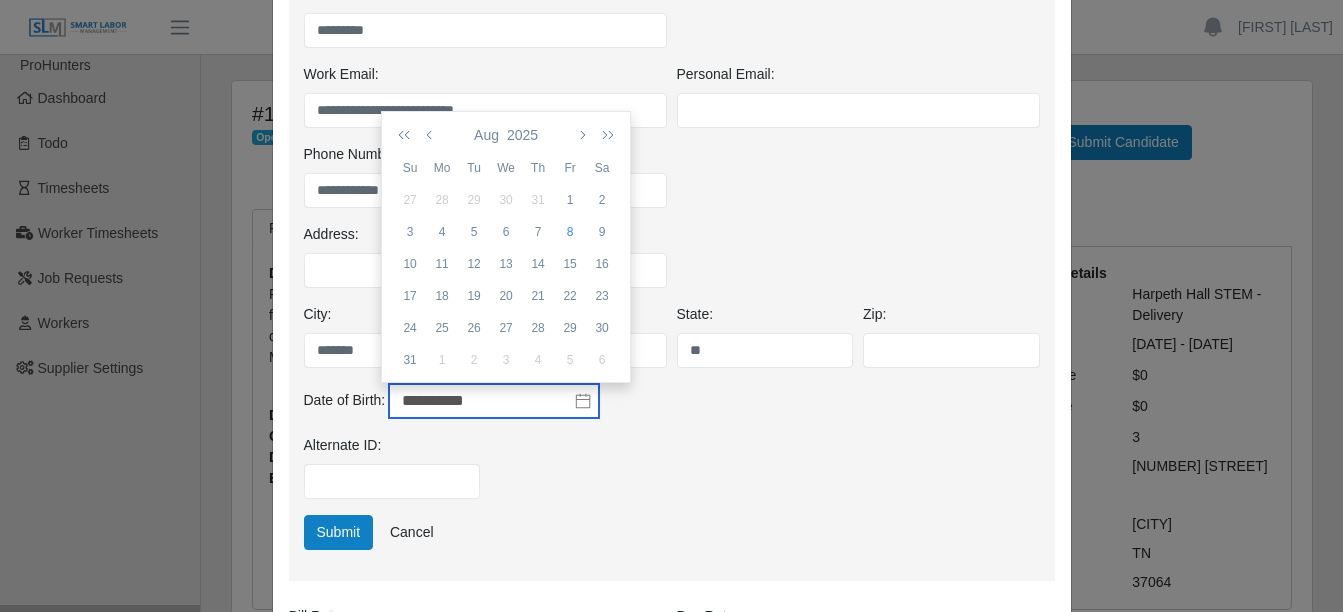 type on "**********" 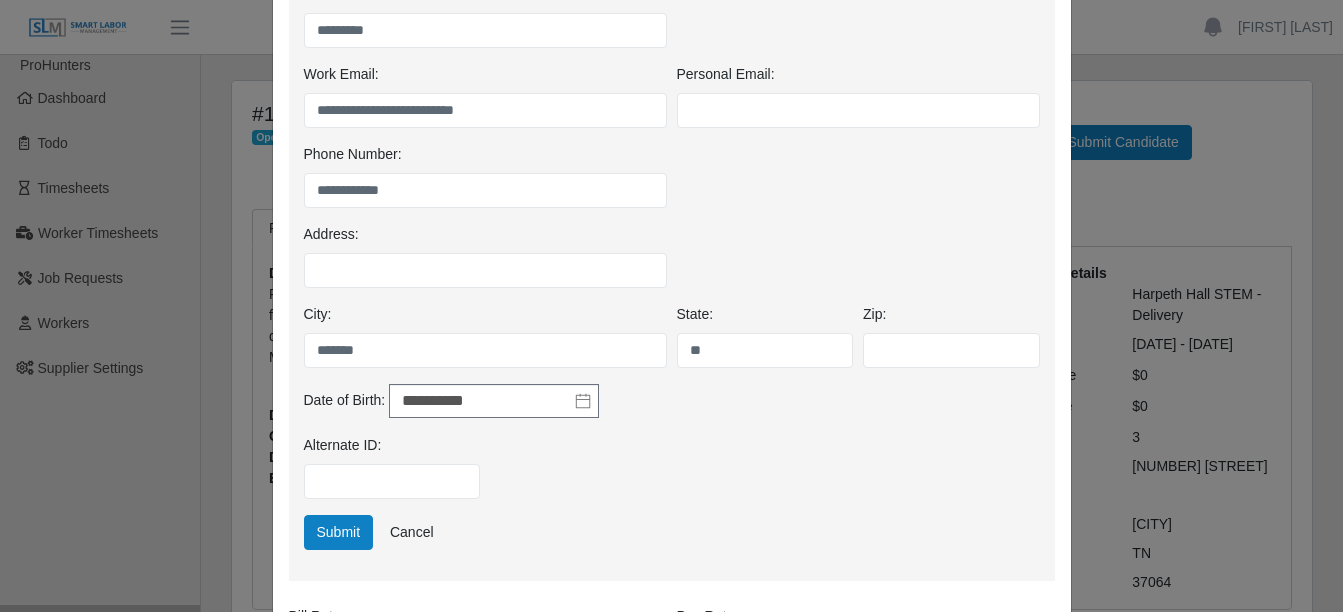 click on "Alternate ID:" at bounding box center (672, 475) 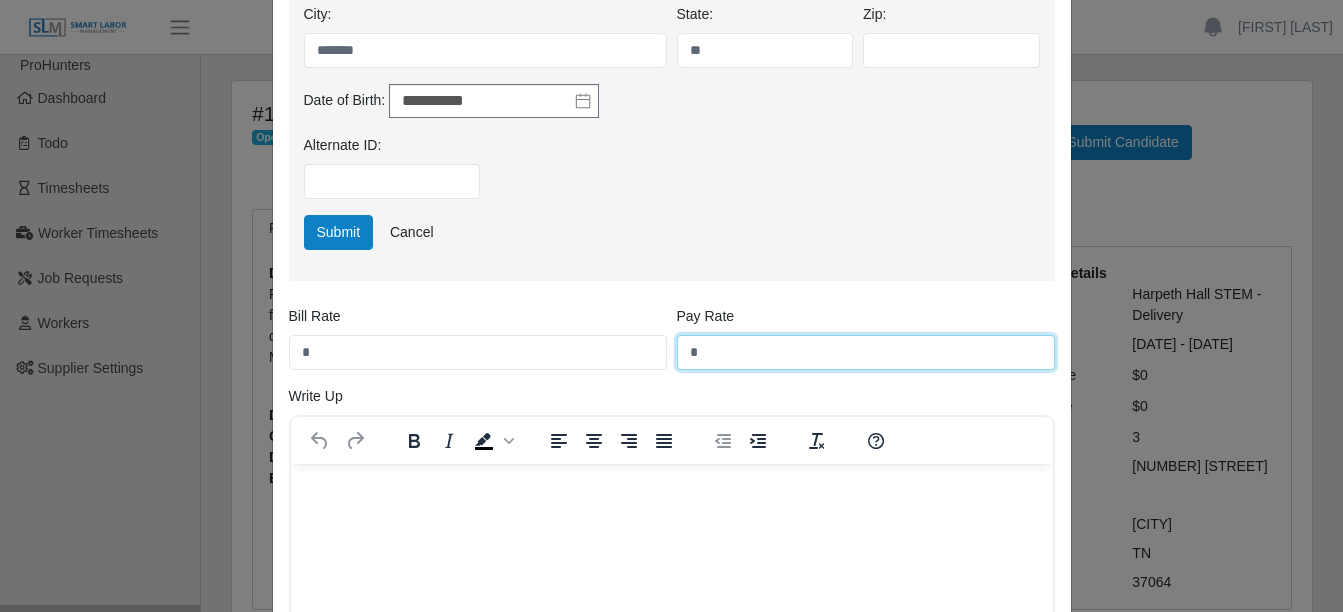 click on "*" at bounding box center [866, 352] 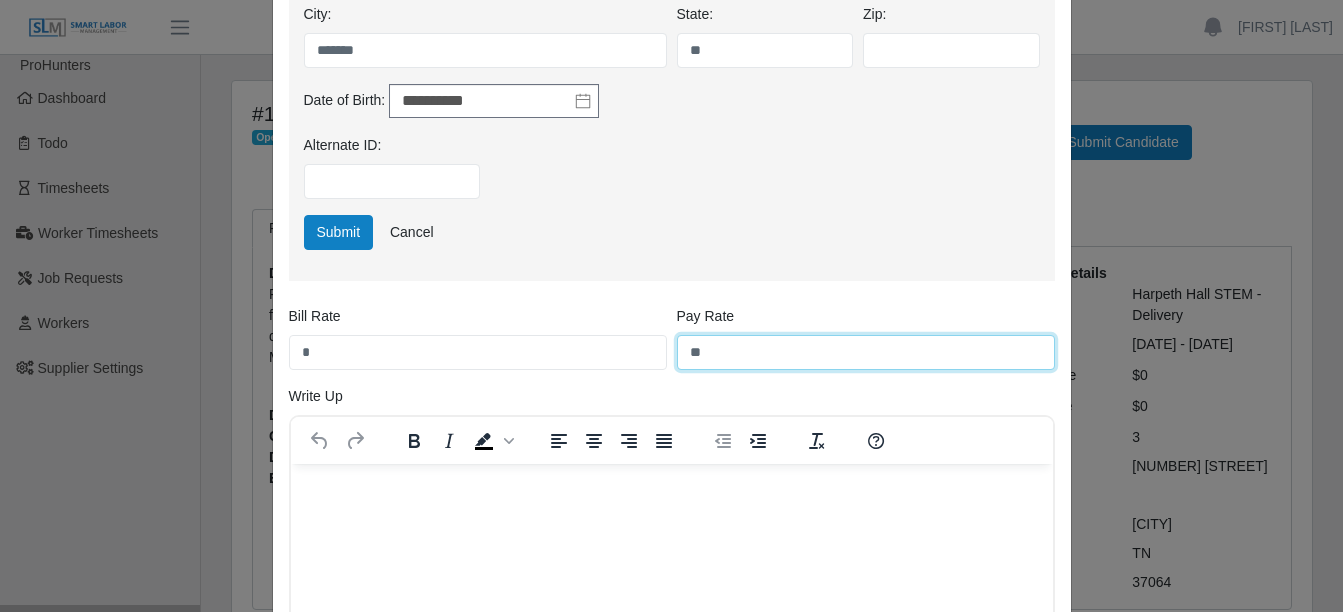 type on "**" 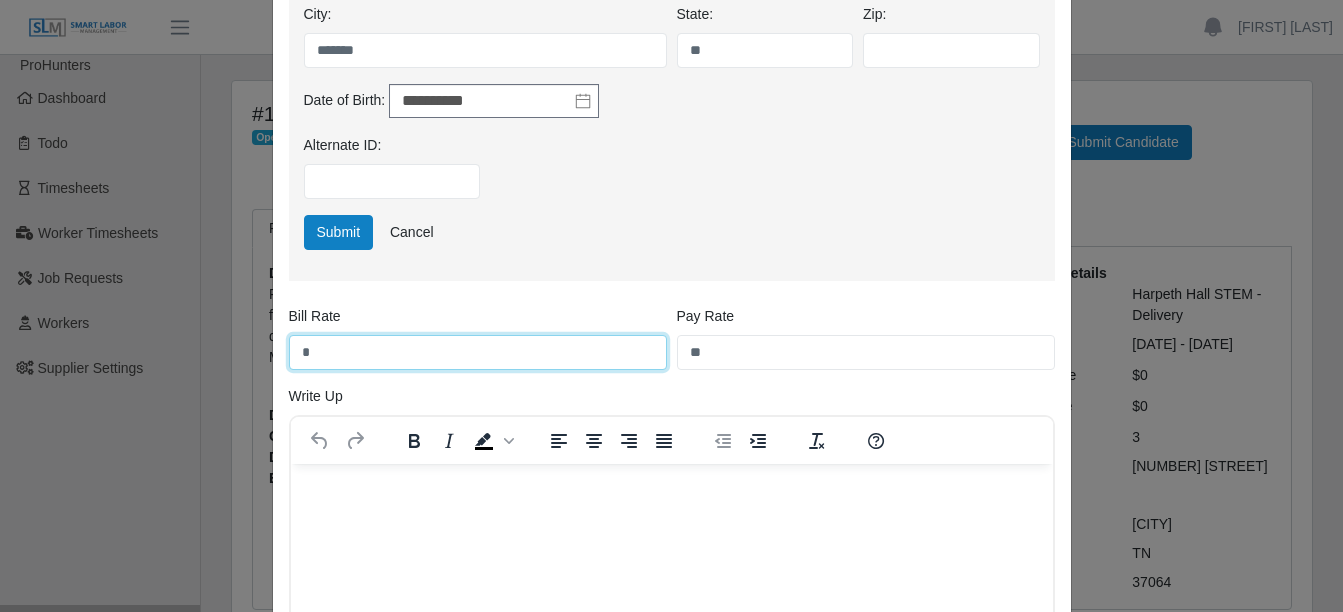 click on "*" at bounding box center (478, 352) 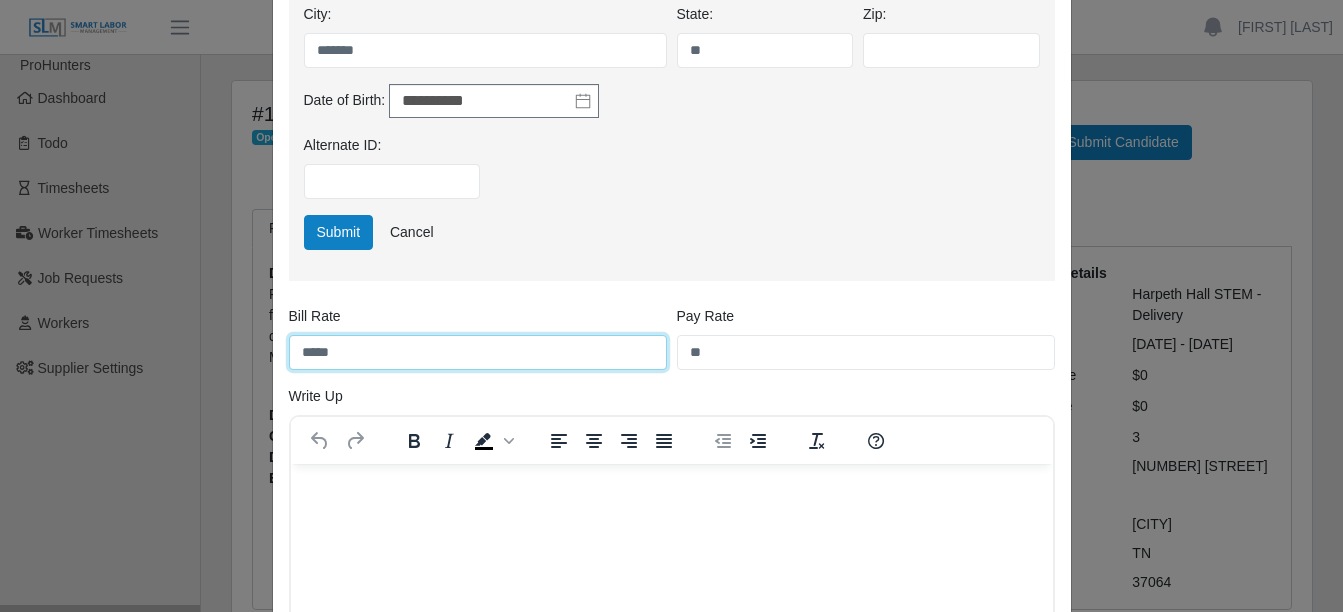 type on "*****" 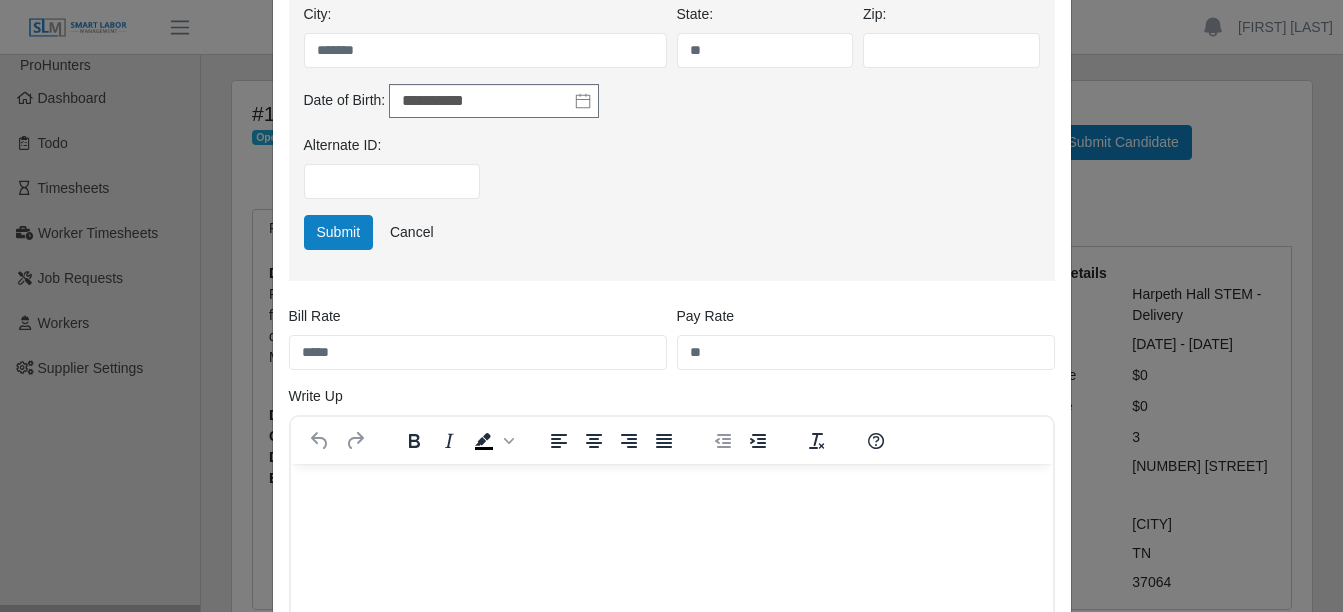 click on "Submit    Cancel" at bounding box center [672, 232] 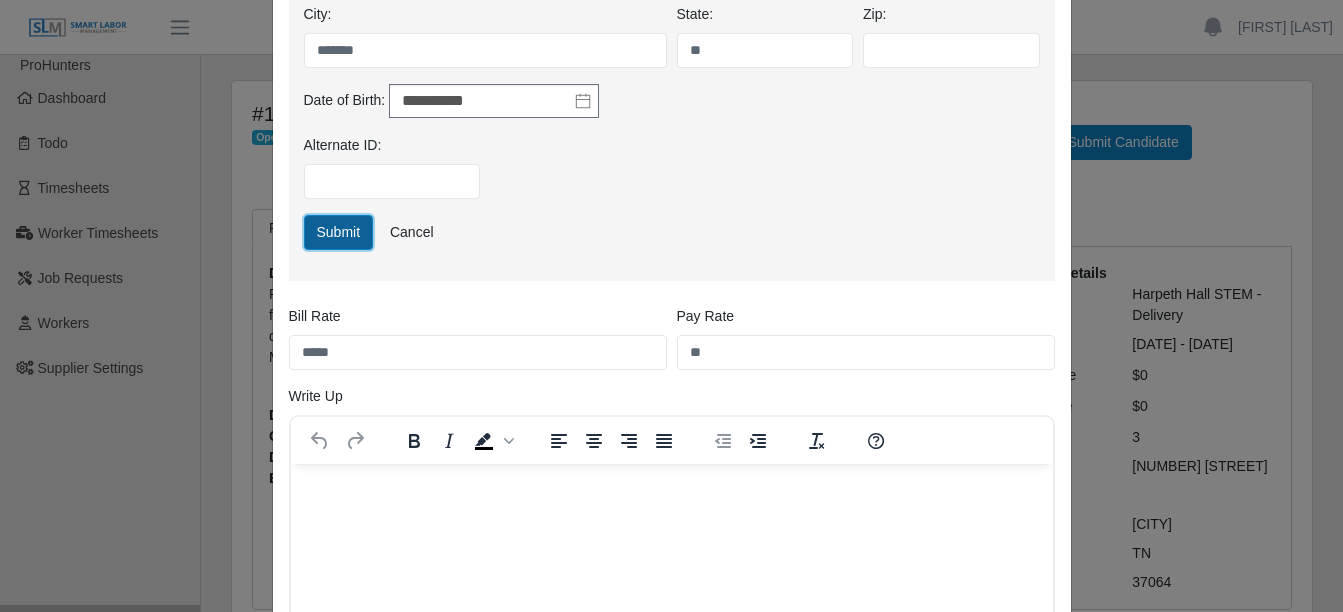 click on "Submit" at bounding box center (339, 232) 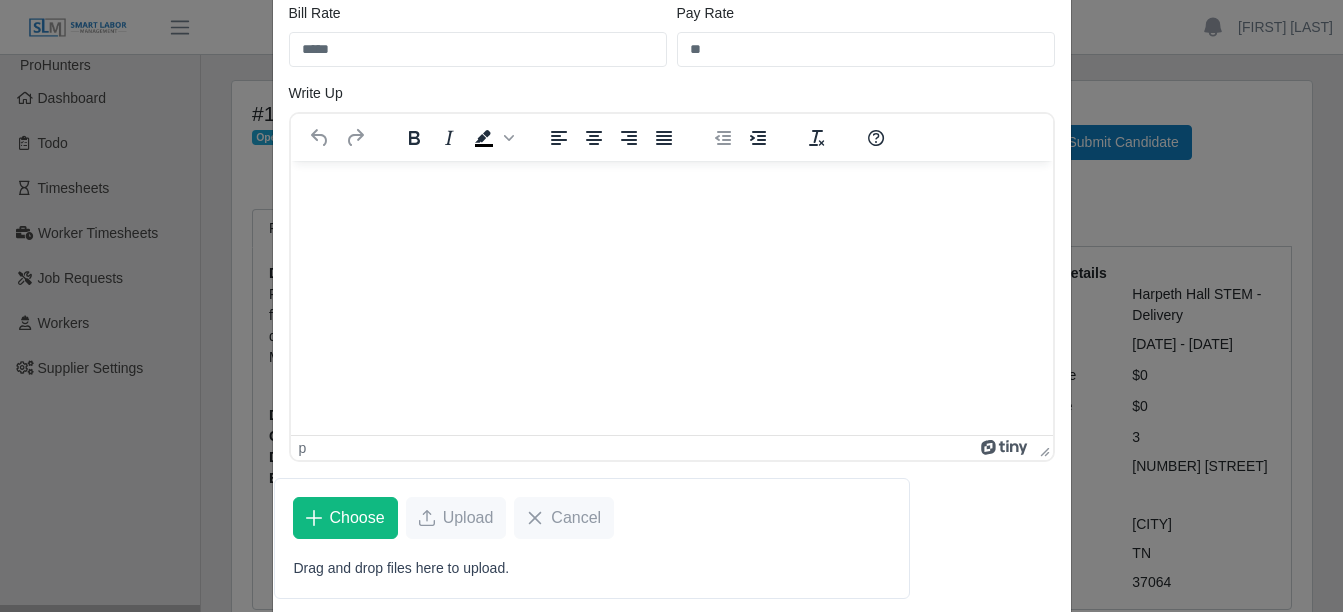 scroll, scrollTop: 448, scrollLeft: 0, axis: vertical 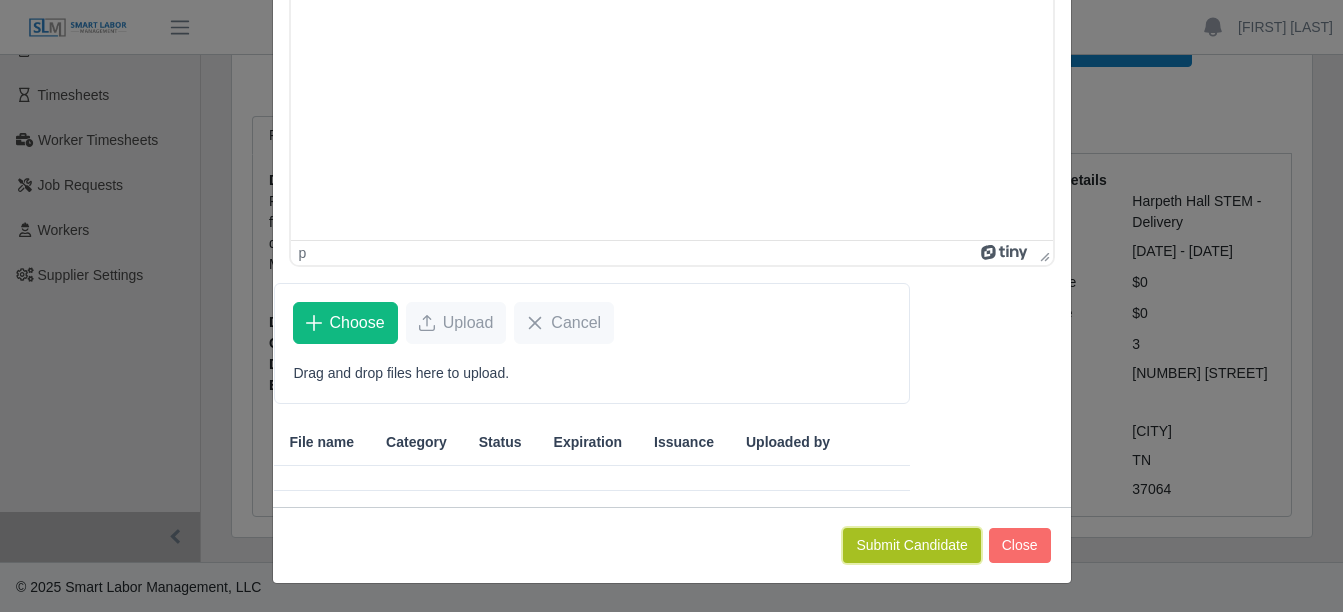 click on "Submit Candidate" 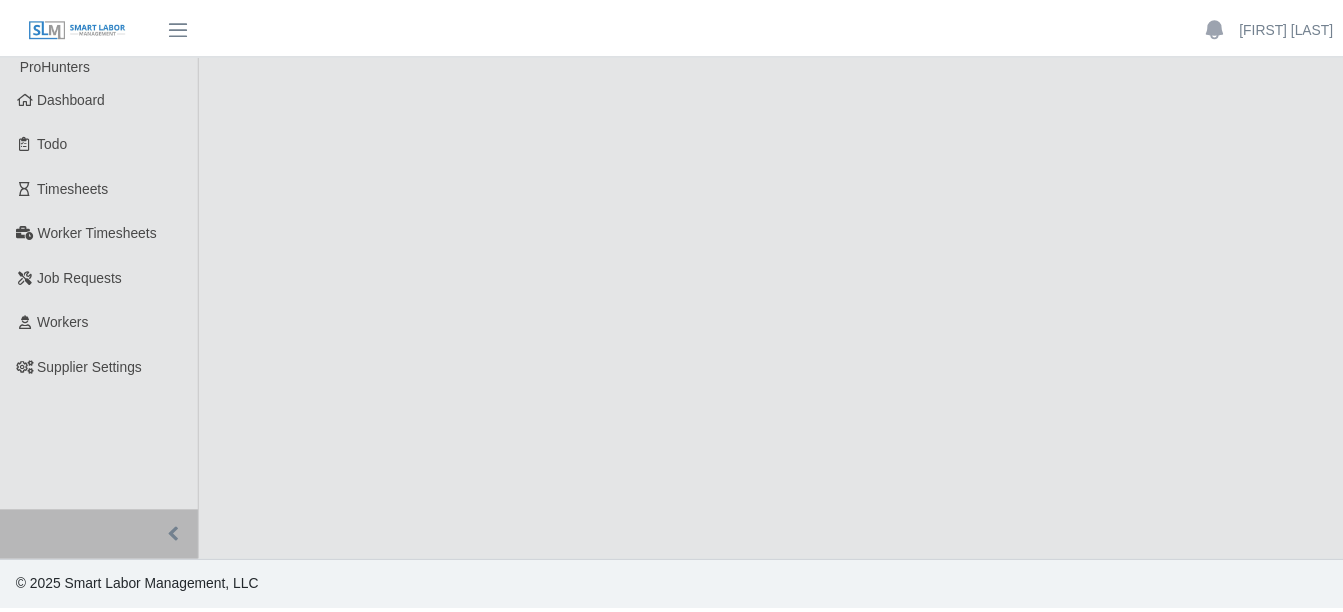 scroll, scrollTop: 0, scrollLeft: 0, axis: both 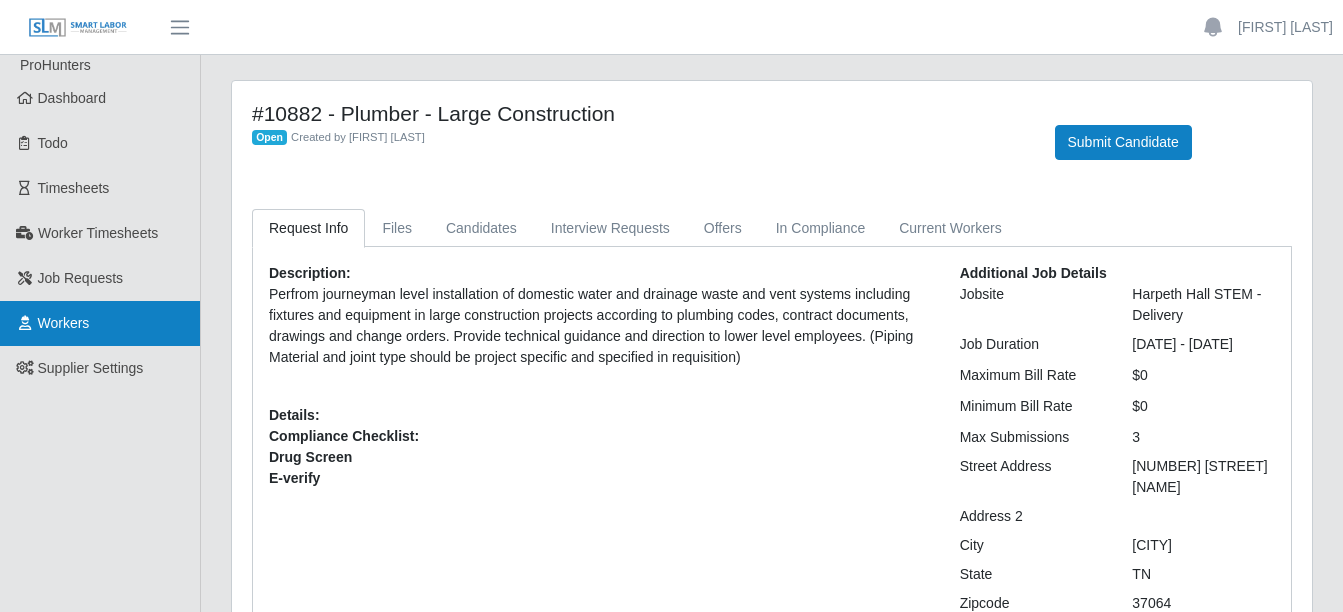 click on "Workers" at bounding box center [64, 323] 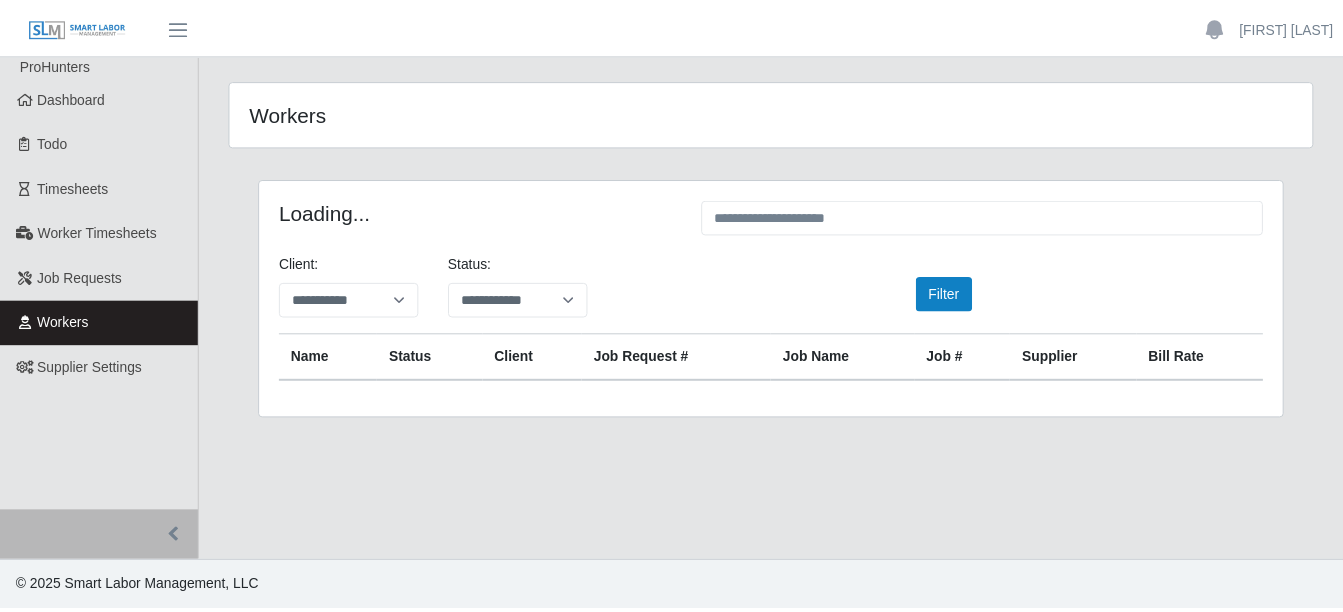 scroll, scrollTop: 0, scrollLeft: 0, axis: both 